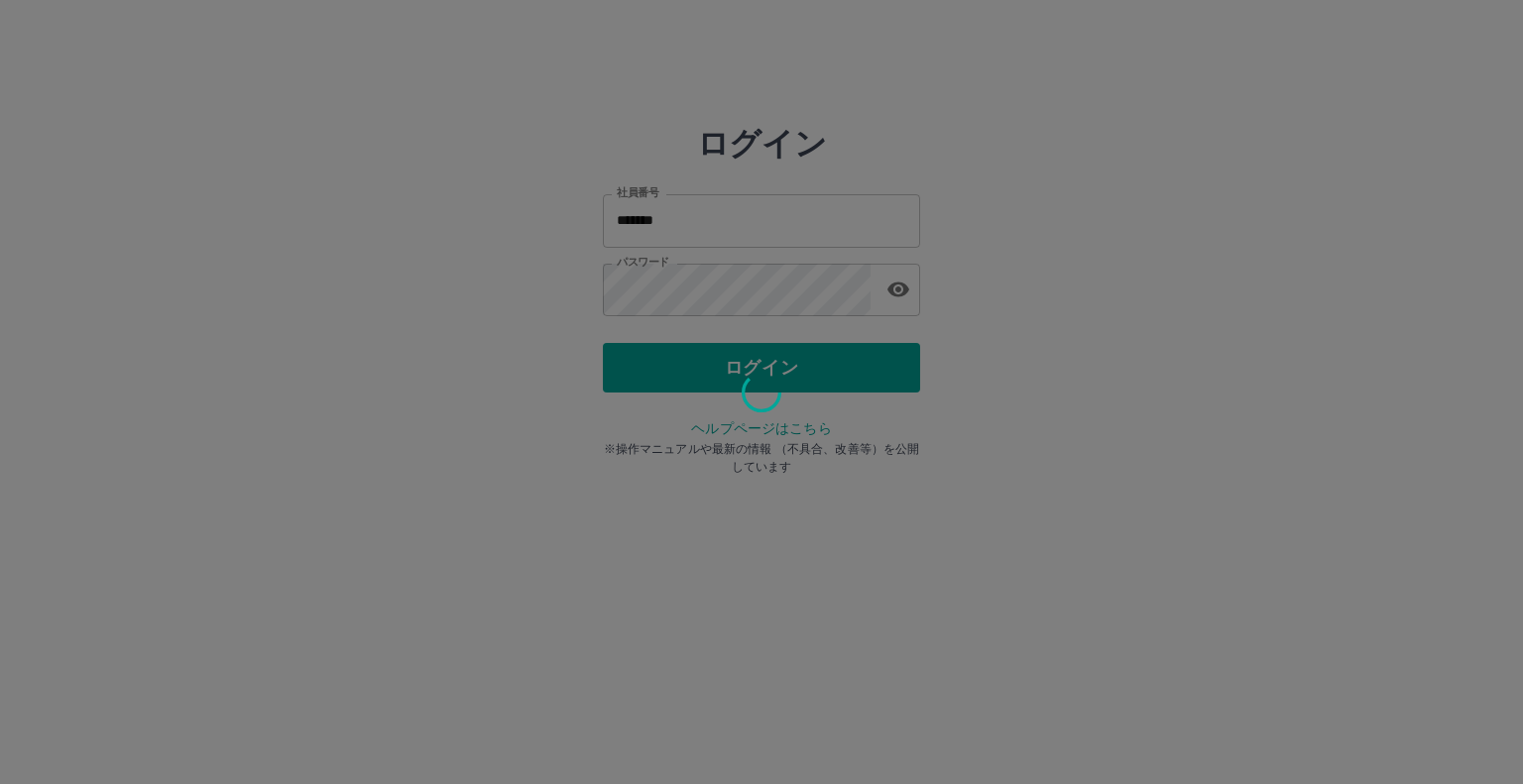 scroll, scrollTop: 0, scrollLeft: 0, axis: both 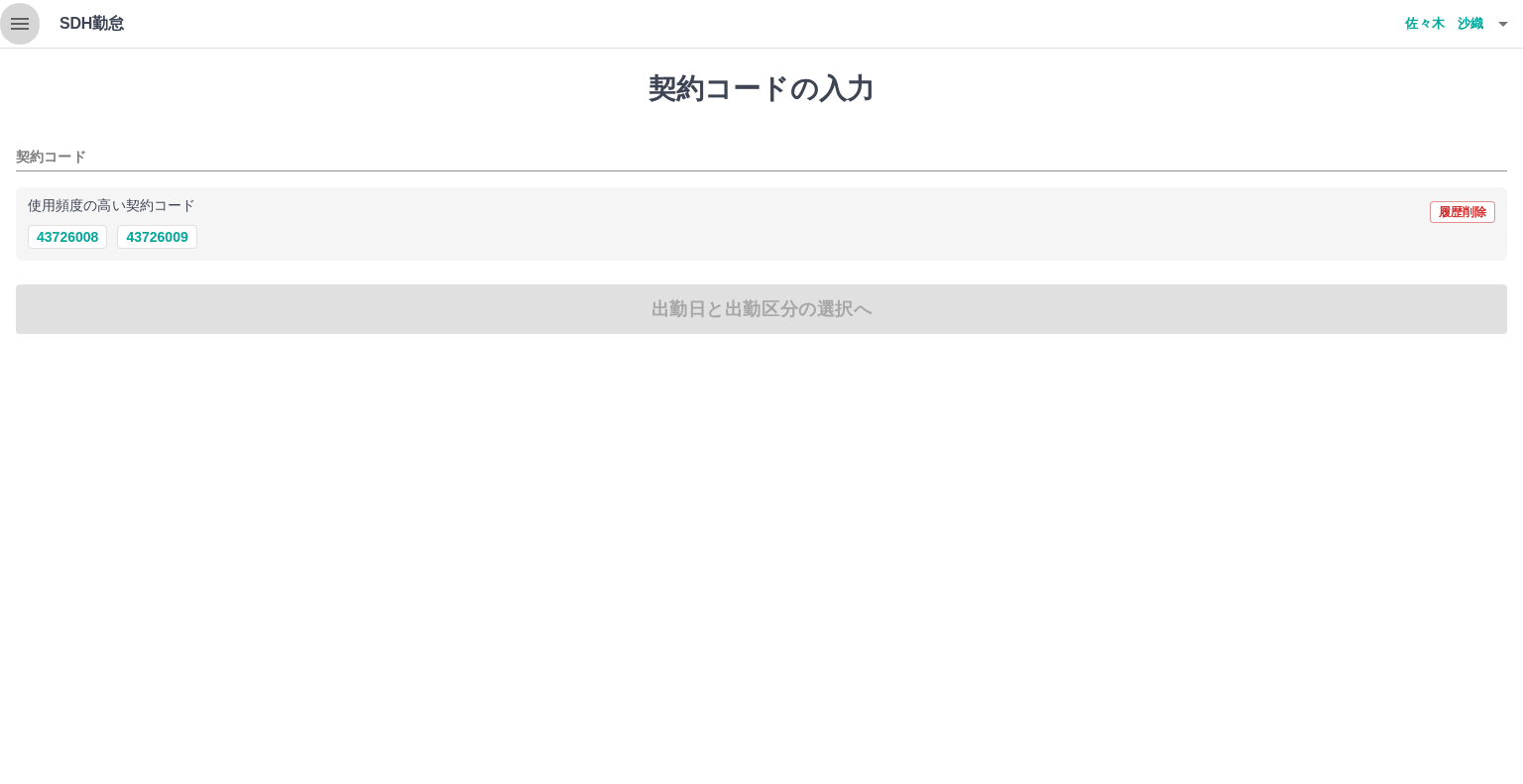 click 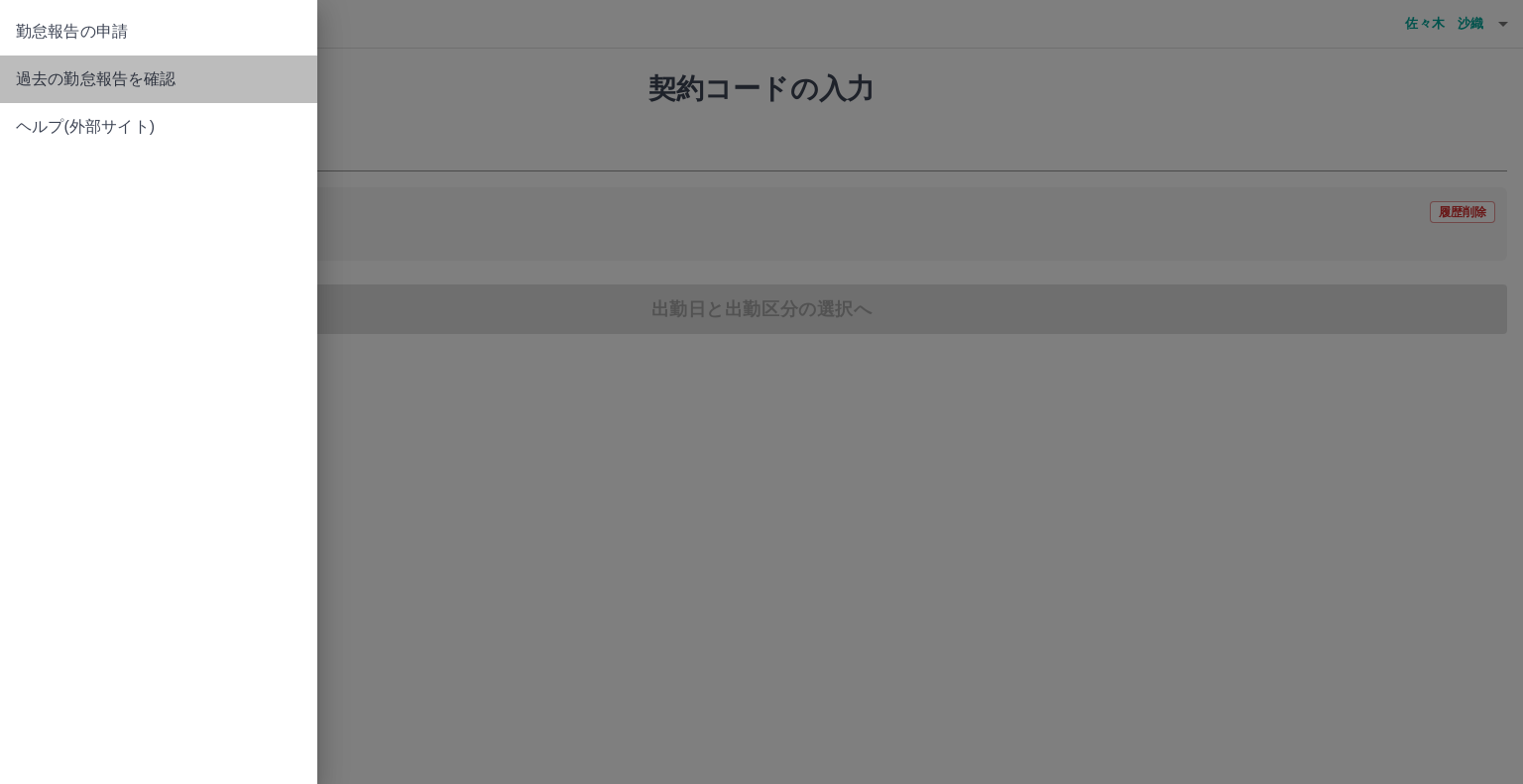 click on "過去の勤怠報告を確認" at bounding box center [159, 79] 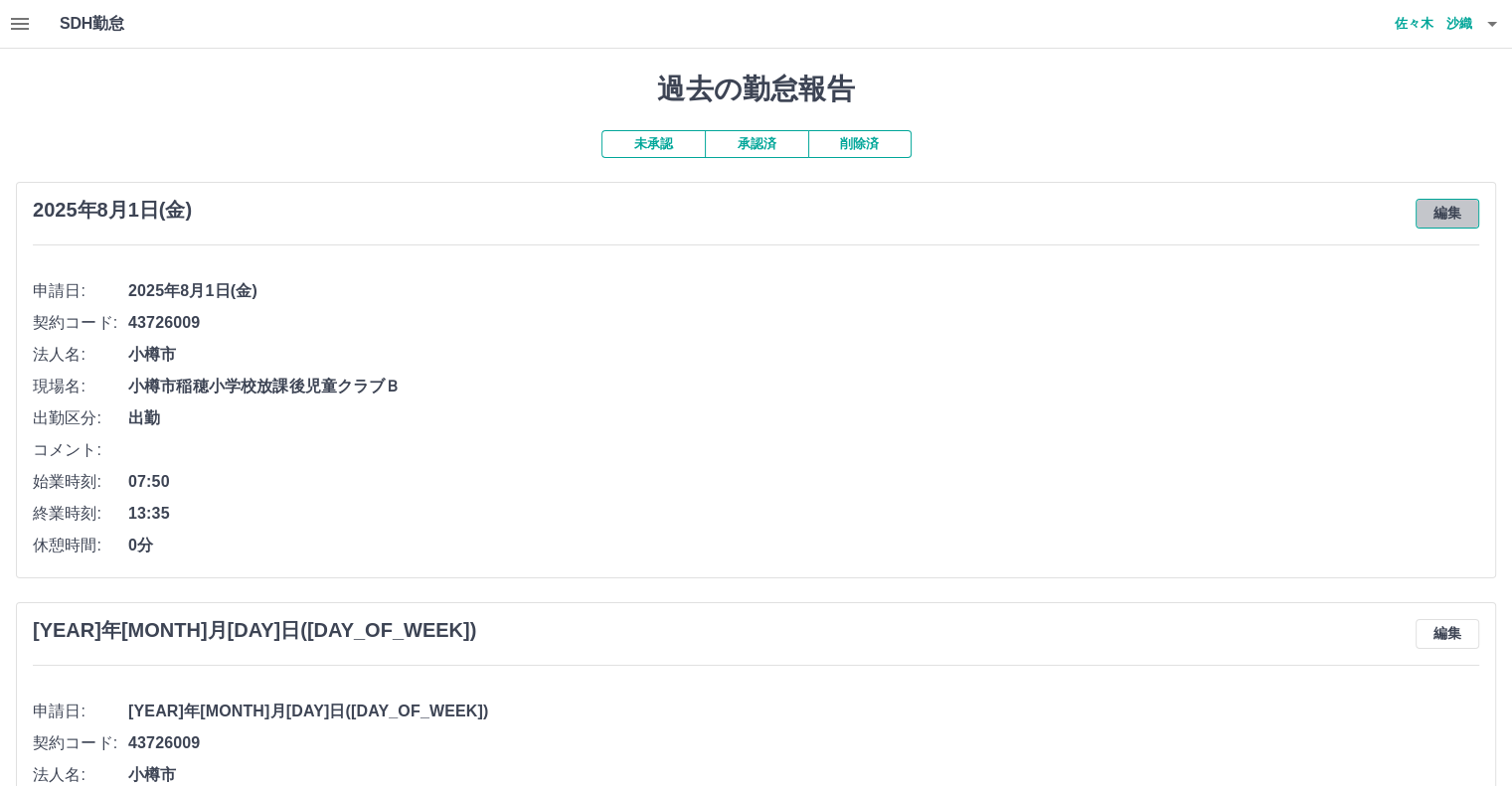click on "編集" at bounding box center (1447, 214) 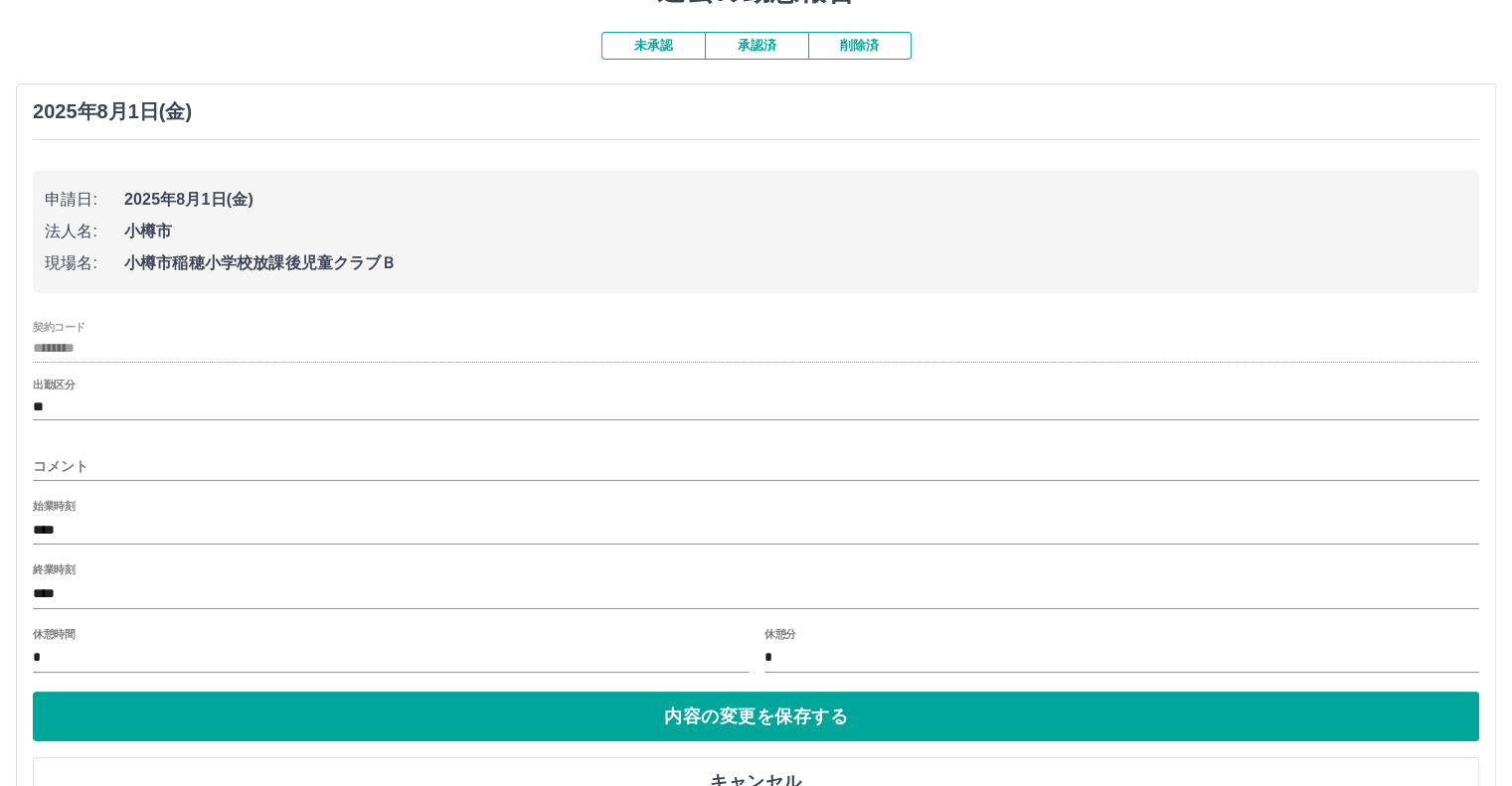 scroll, scrollTop: 99, scrollLeft: 0, axis: vertical 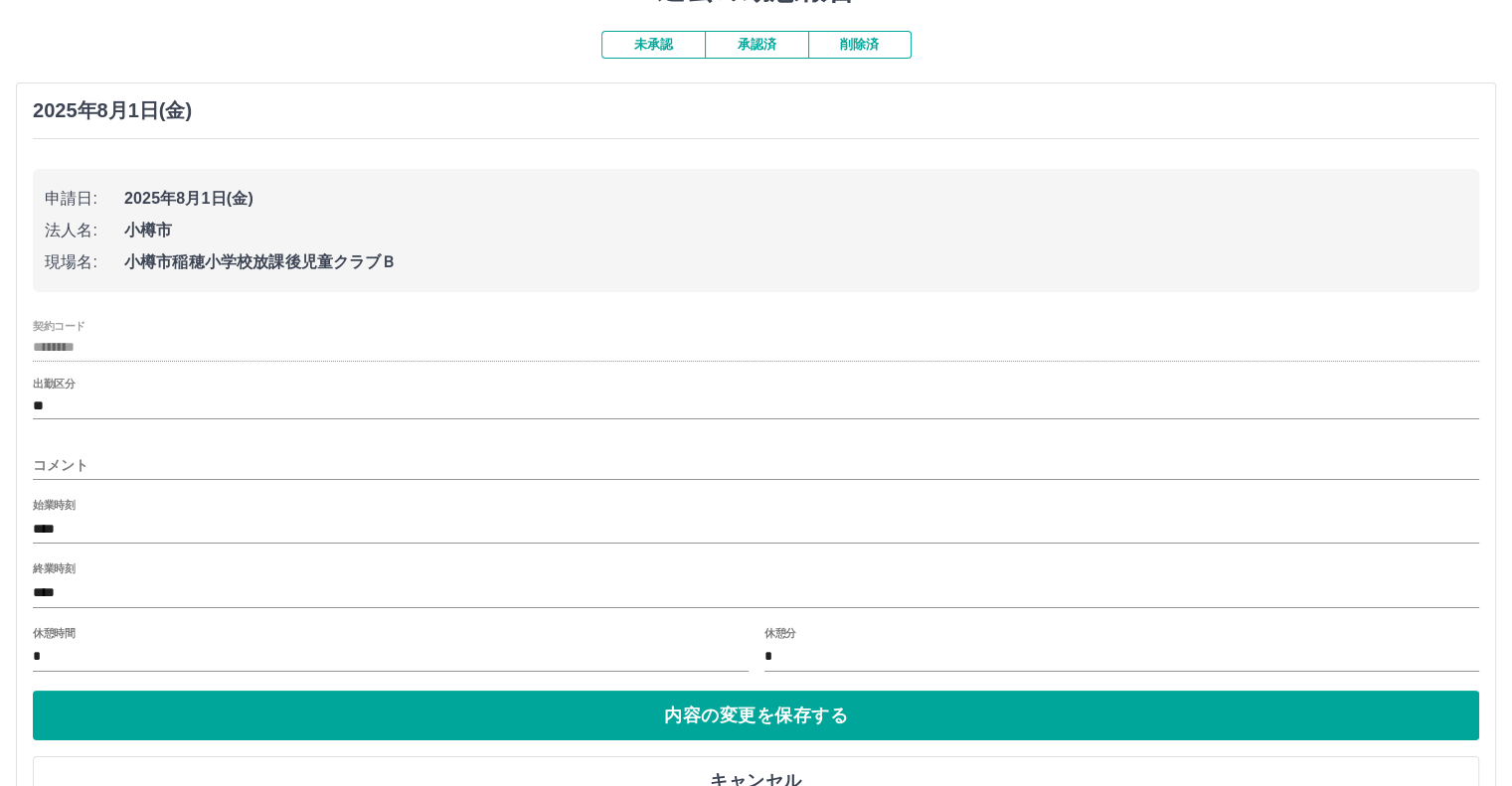 click on "終業時刻 ****" at bounding box center (756, 586) 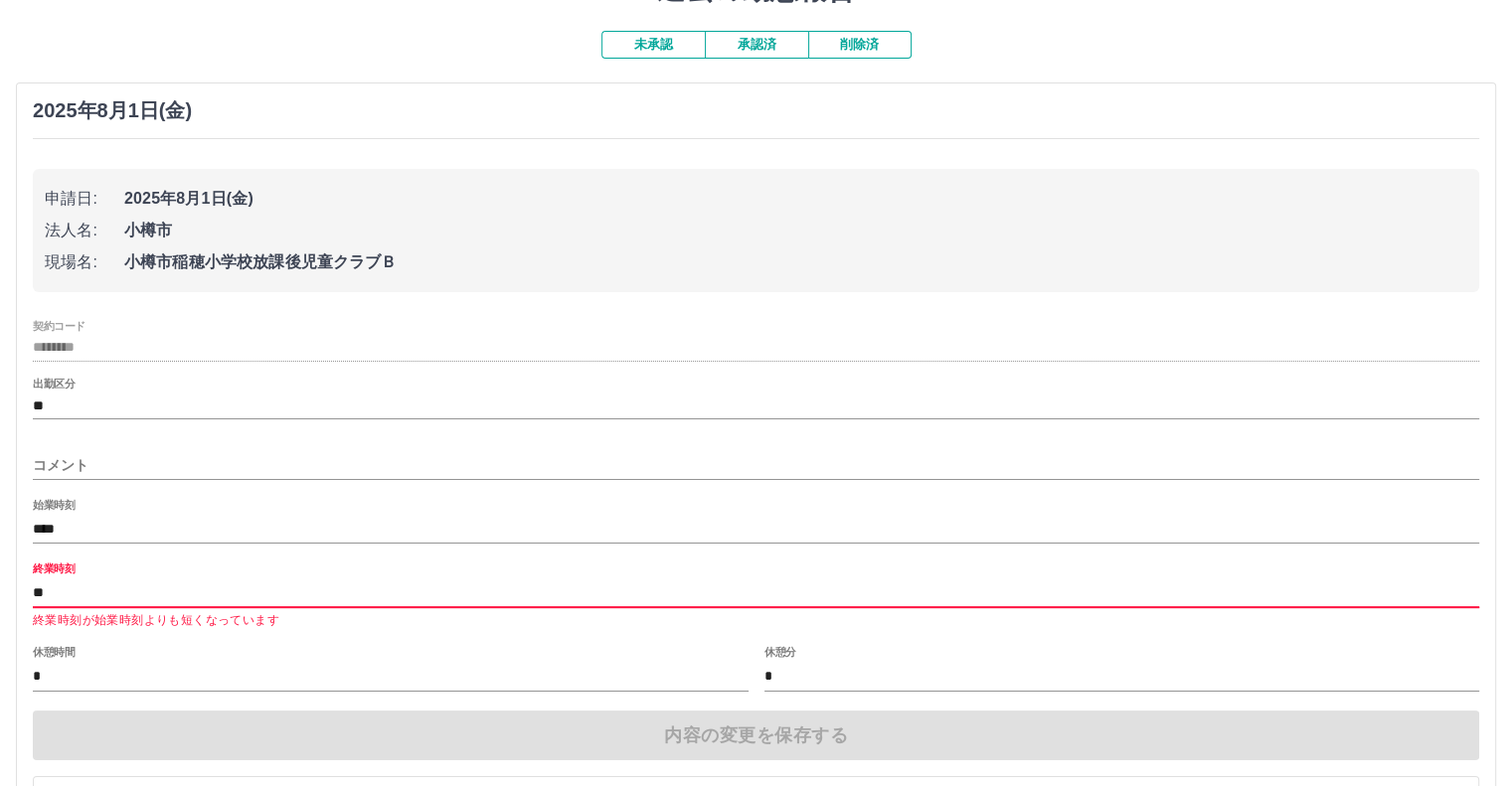 type on "*" 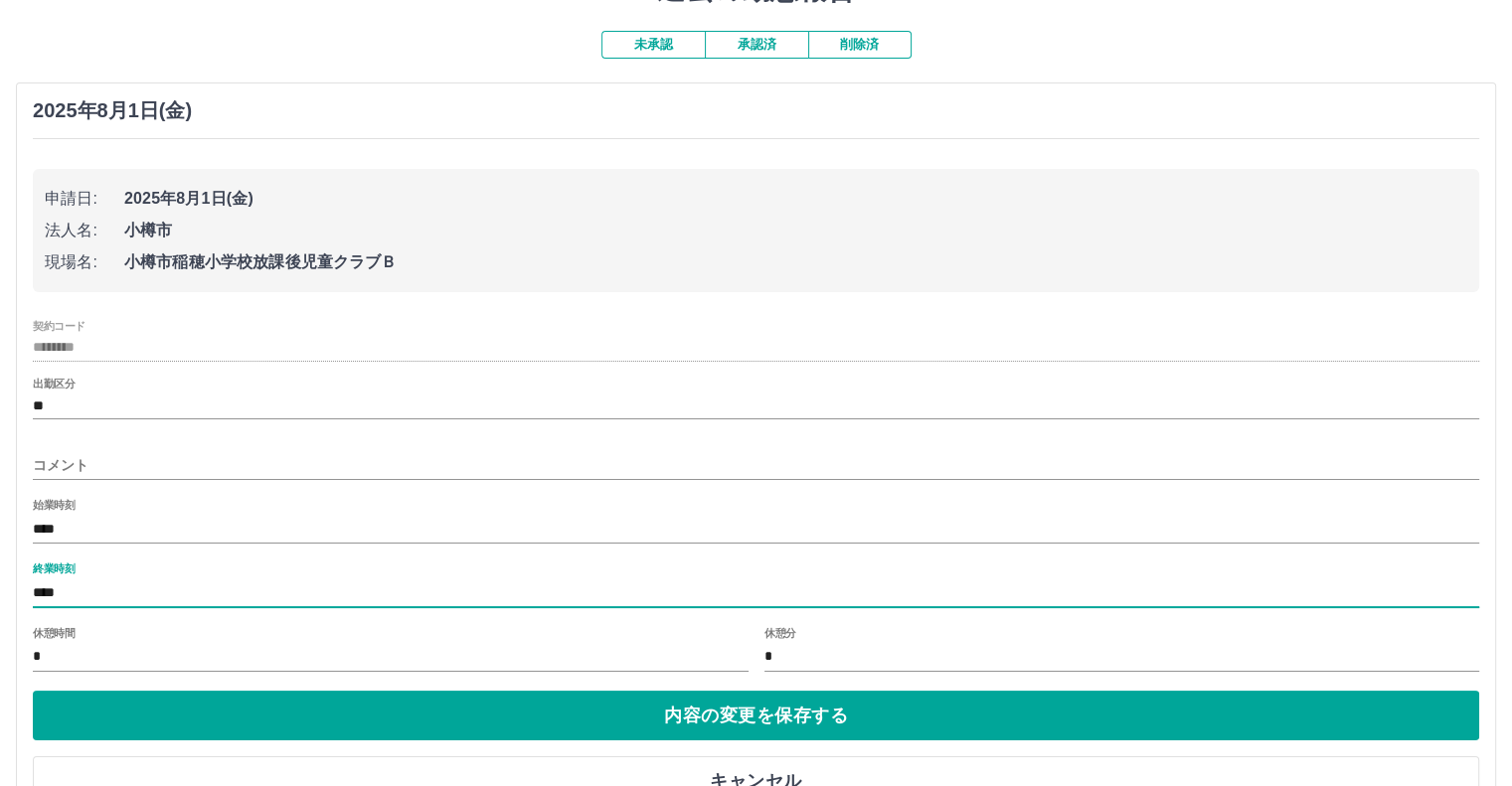 type on "****" 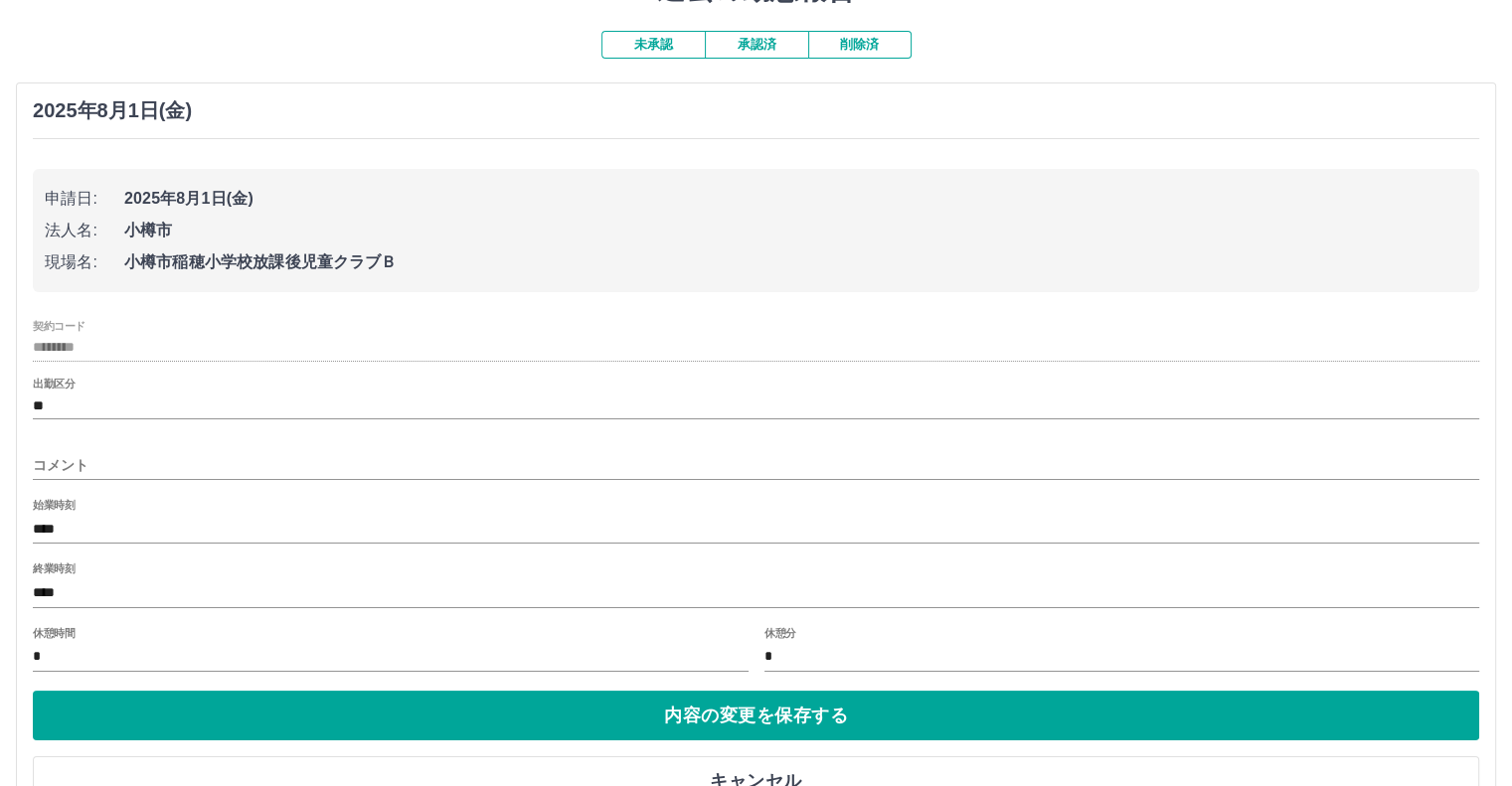 click on "休憩分 *" at bounding box center (1122, 651) 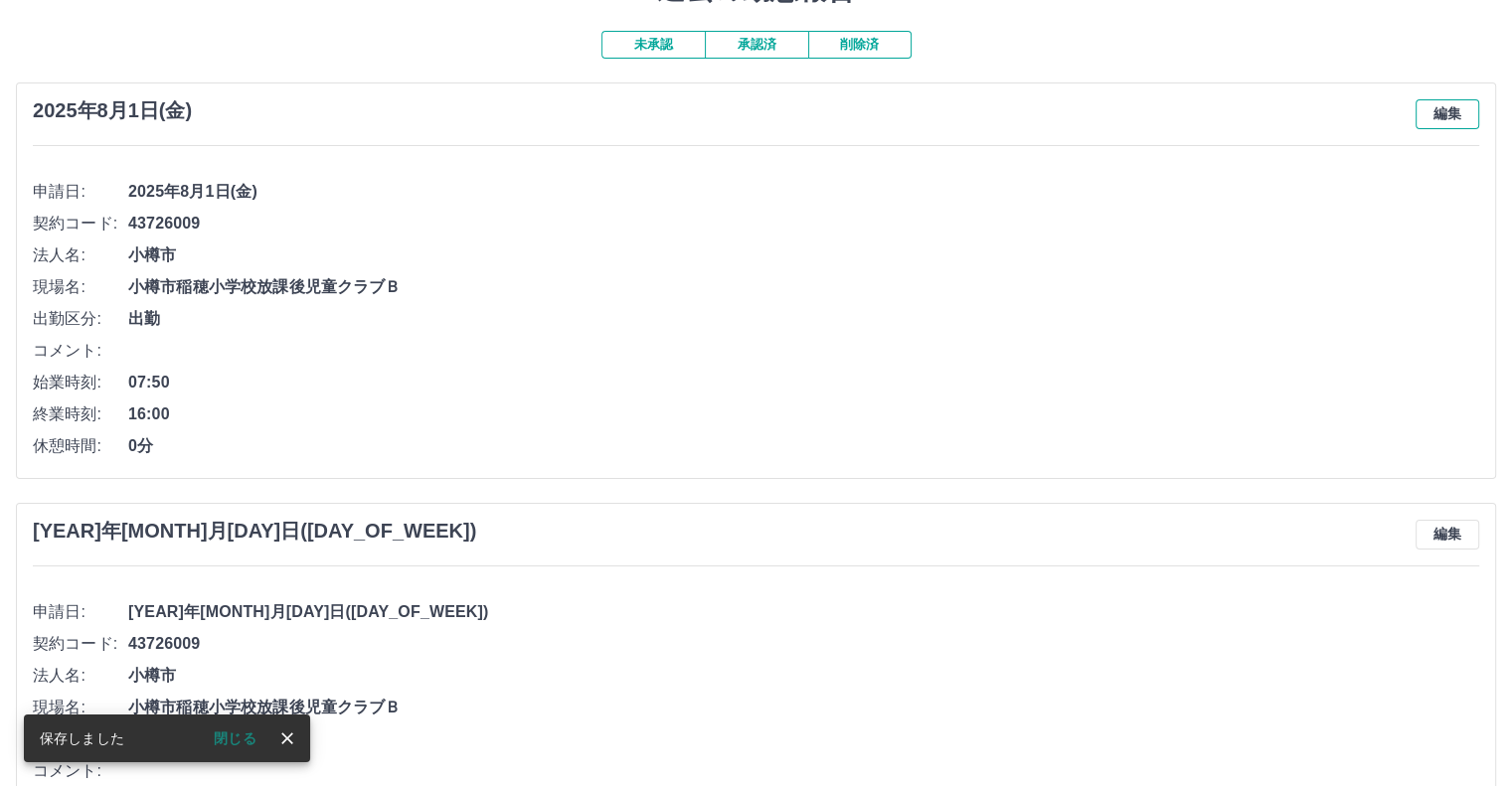 click on "編集" at bounding box center (1447, 114) 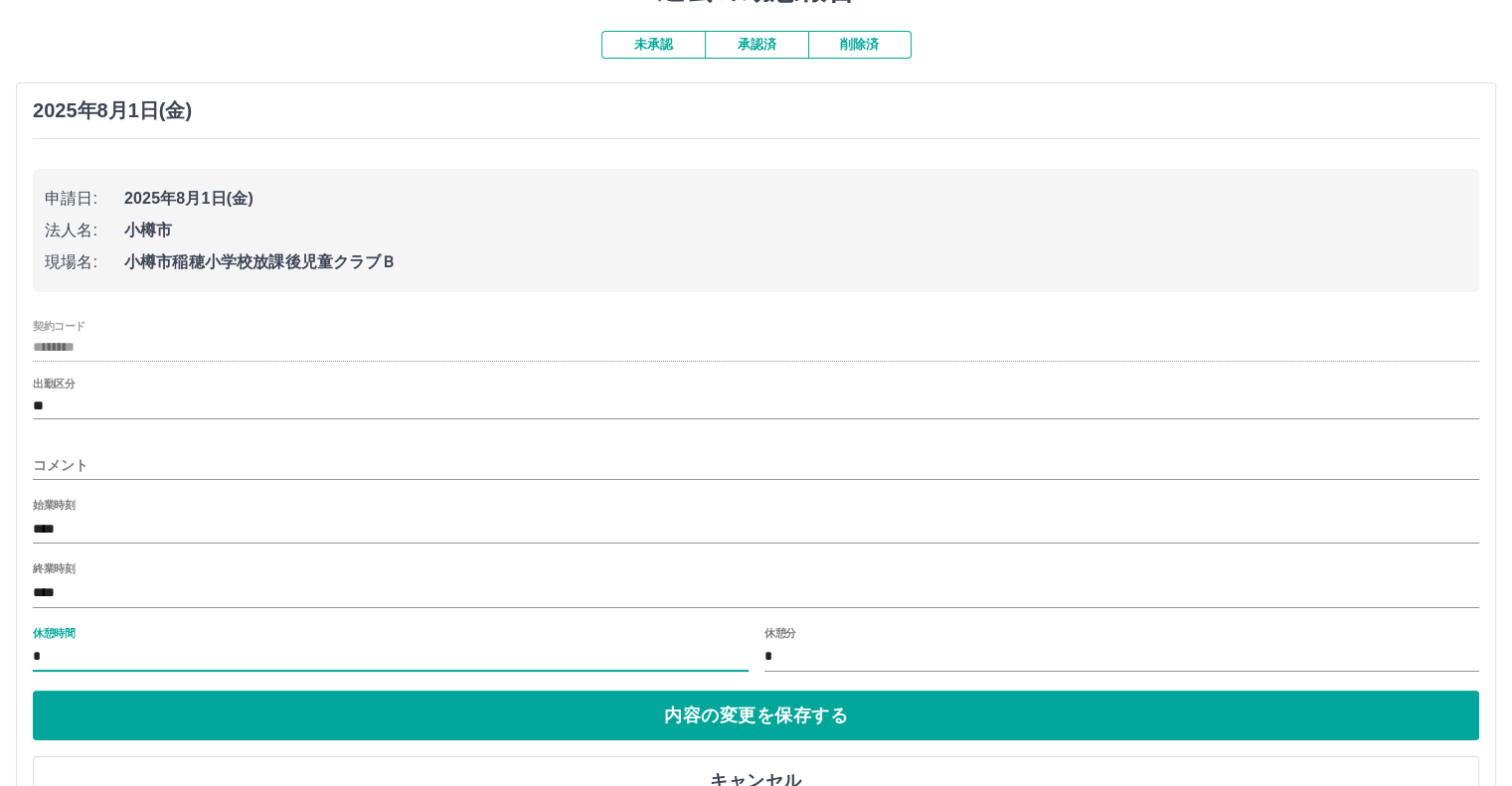 click on "*" at bounding box center (391, 657) 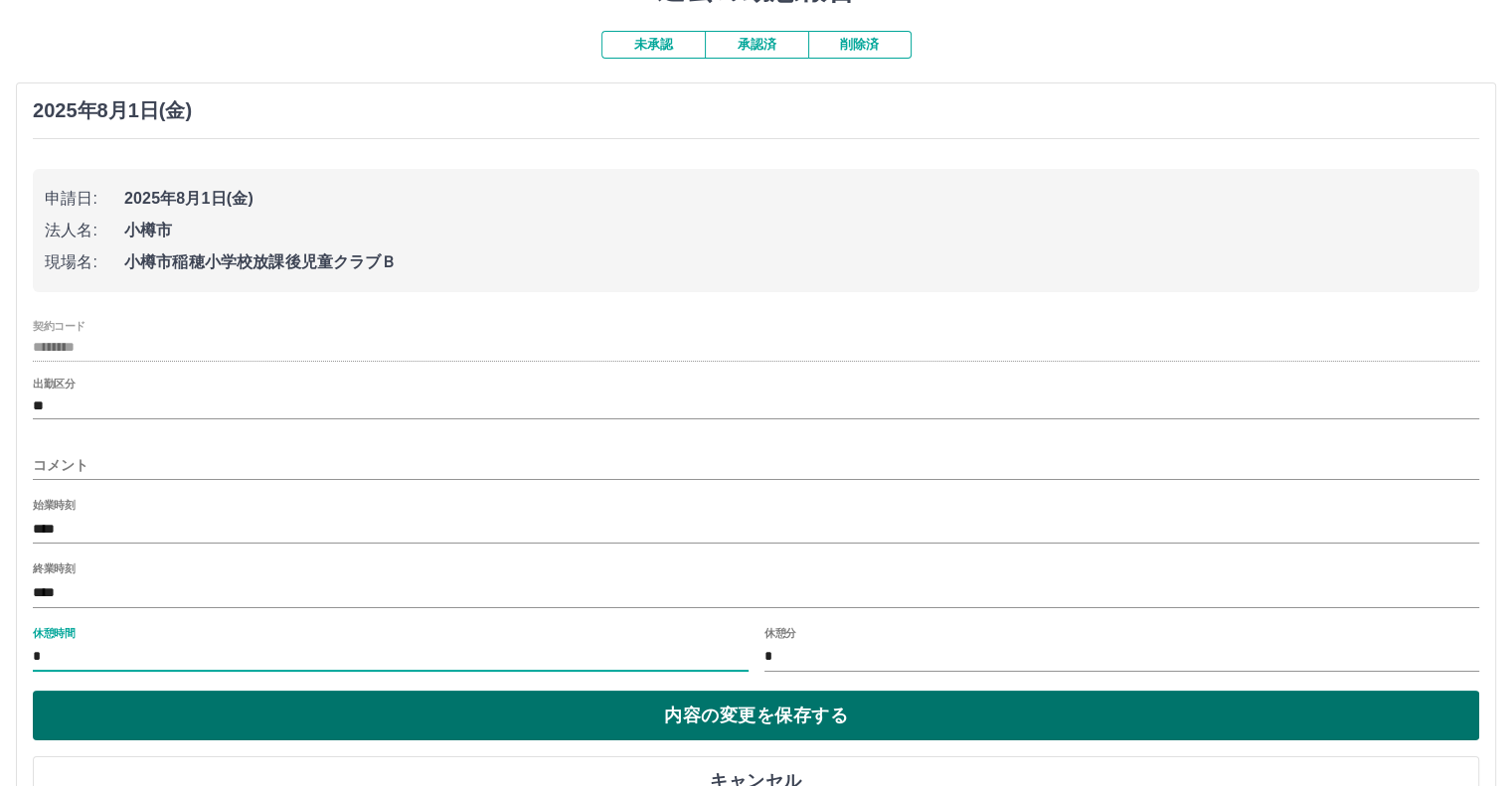 type on "*" 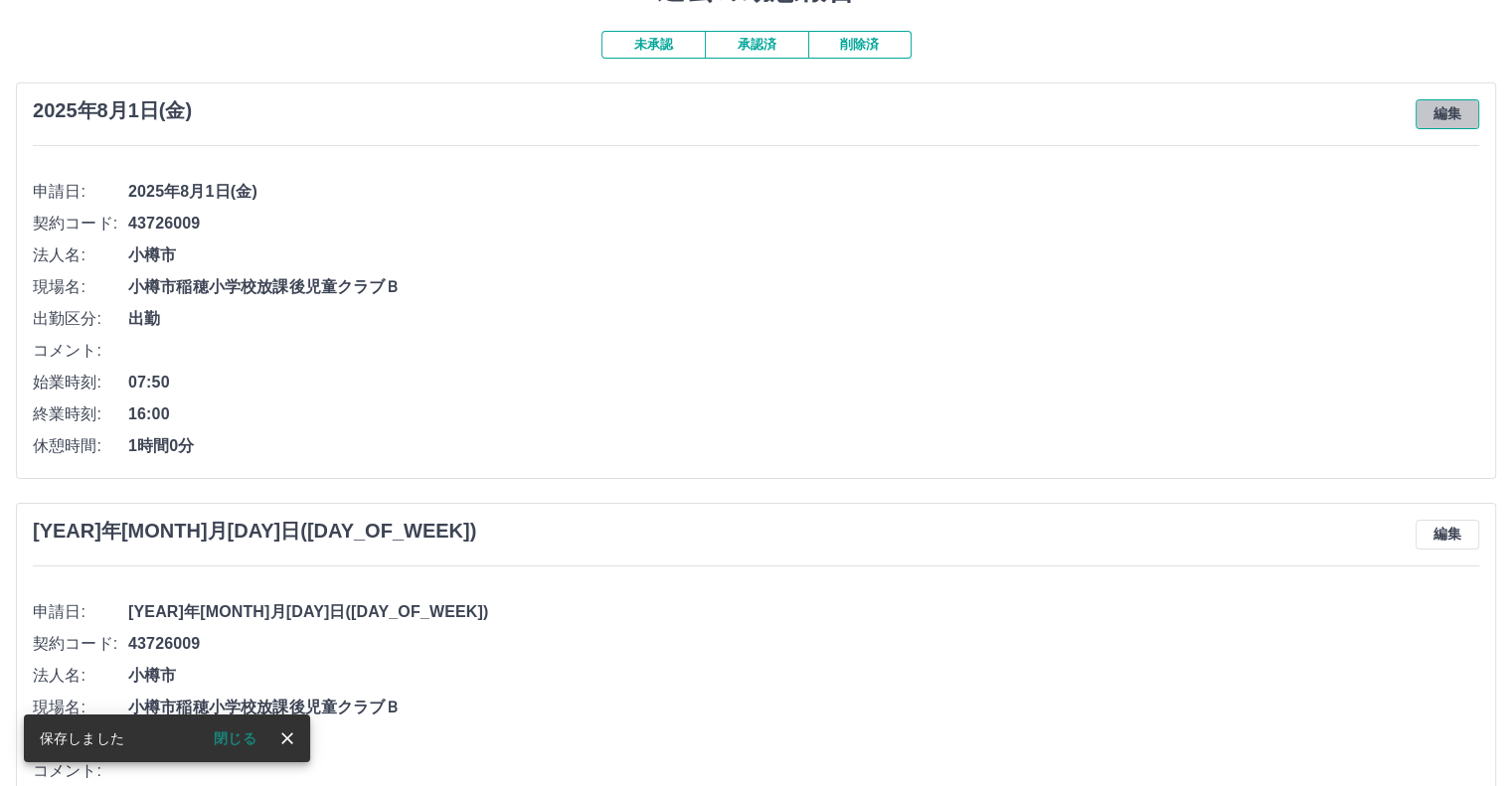click on "編集" at bounding box center (1447, 114) 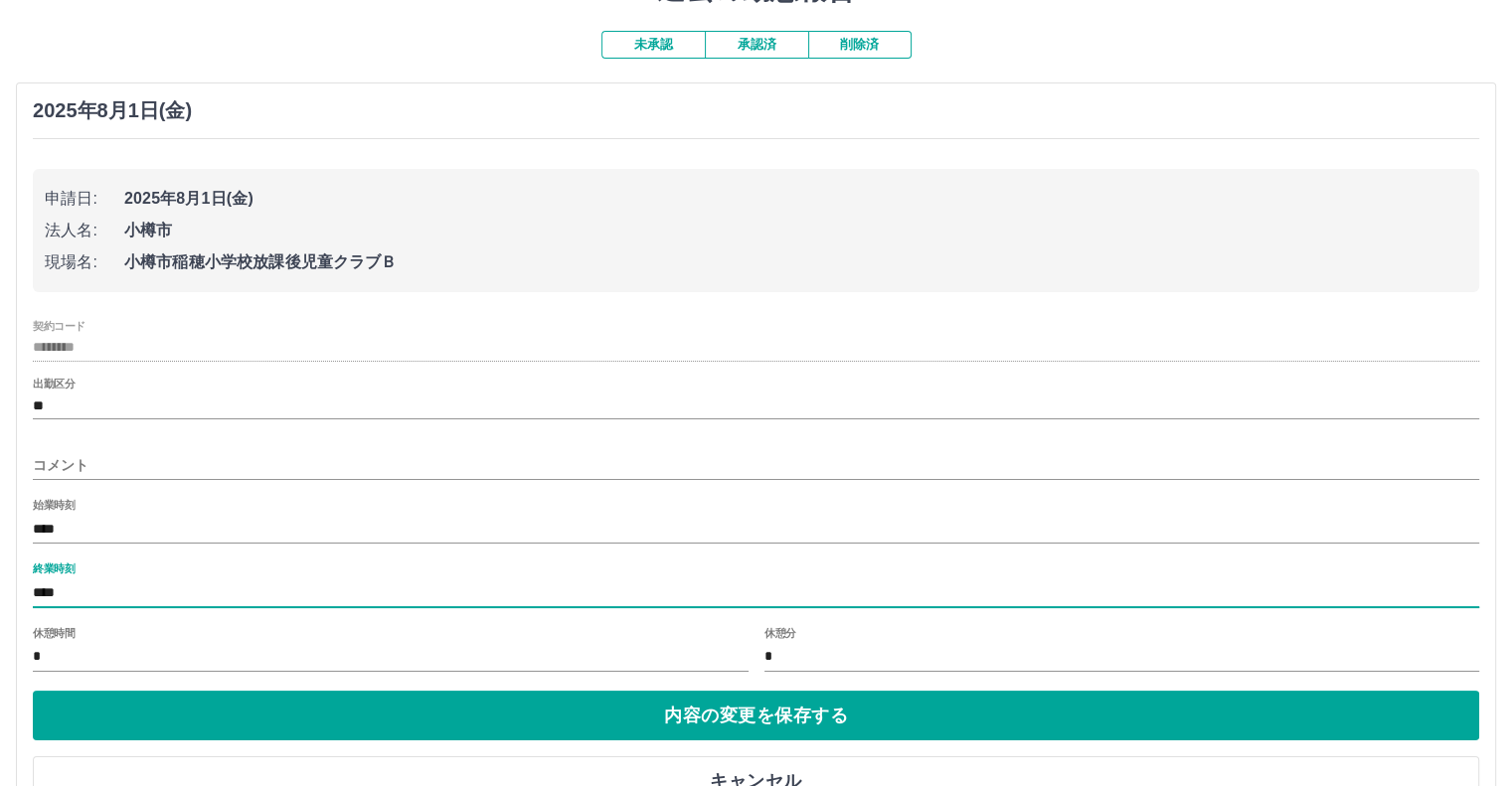 click on "****" at bounding box center (756, 592) 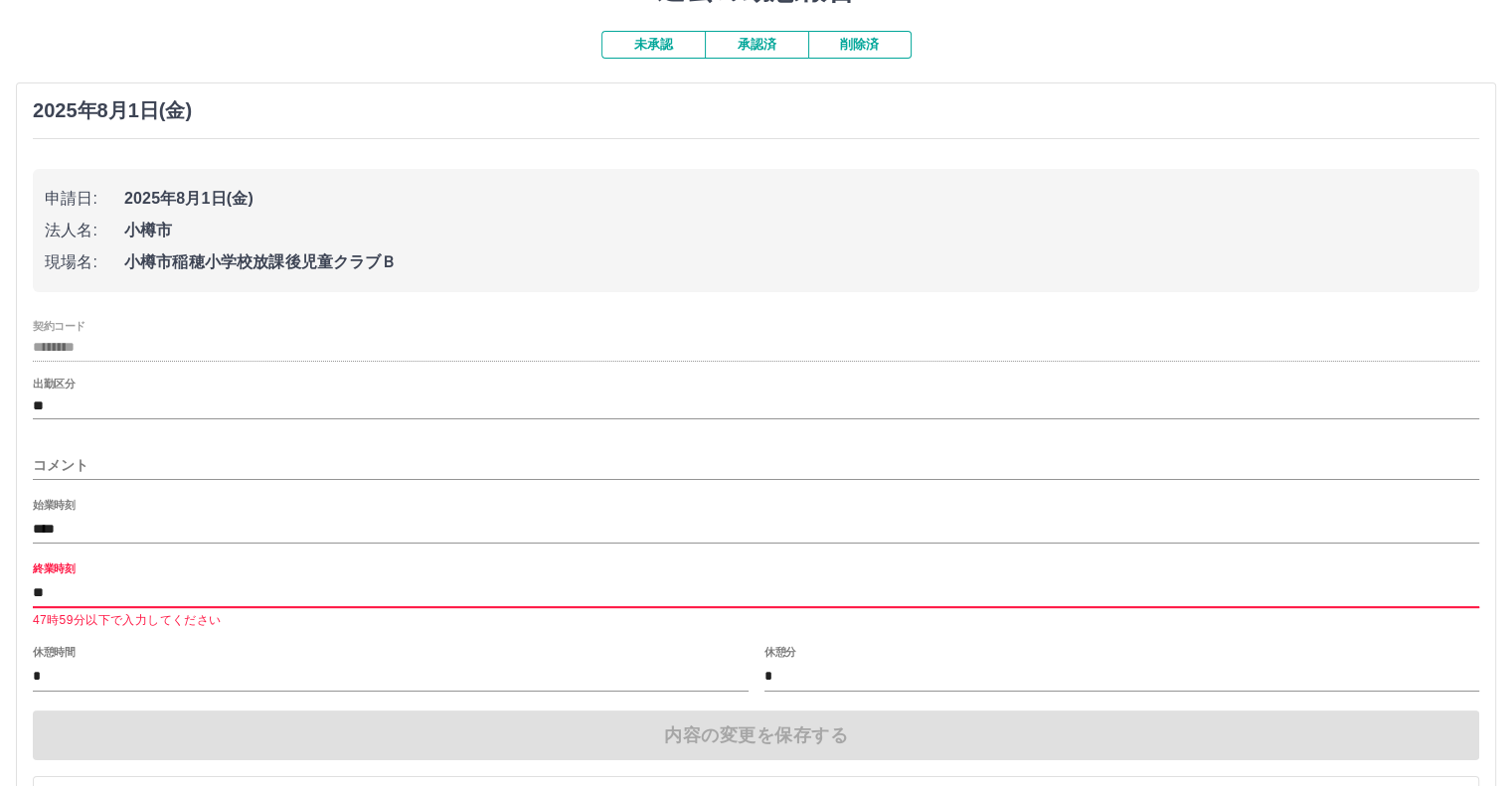 type on "*" 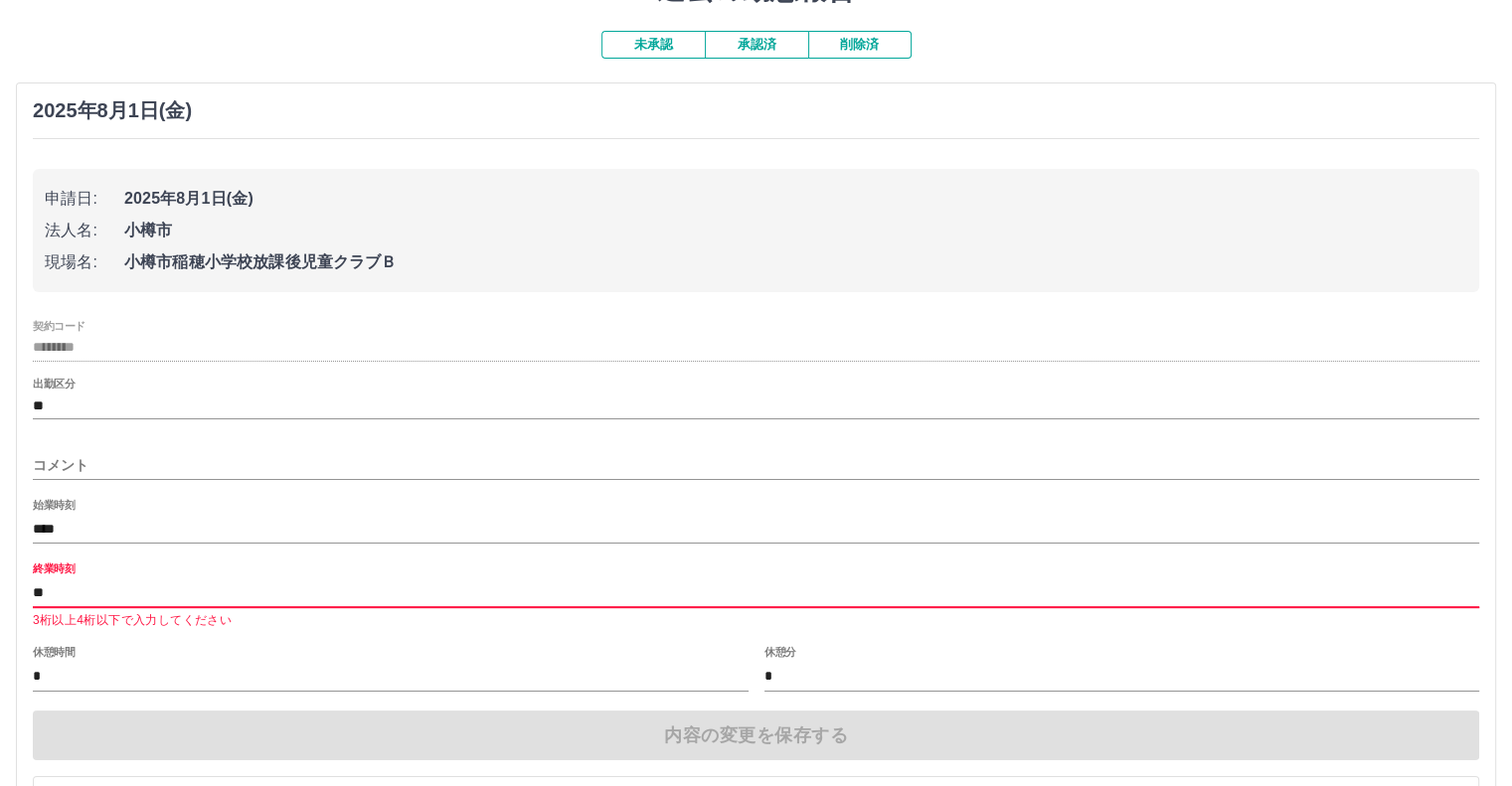 type on "*" 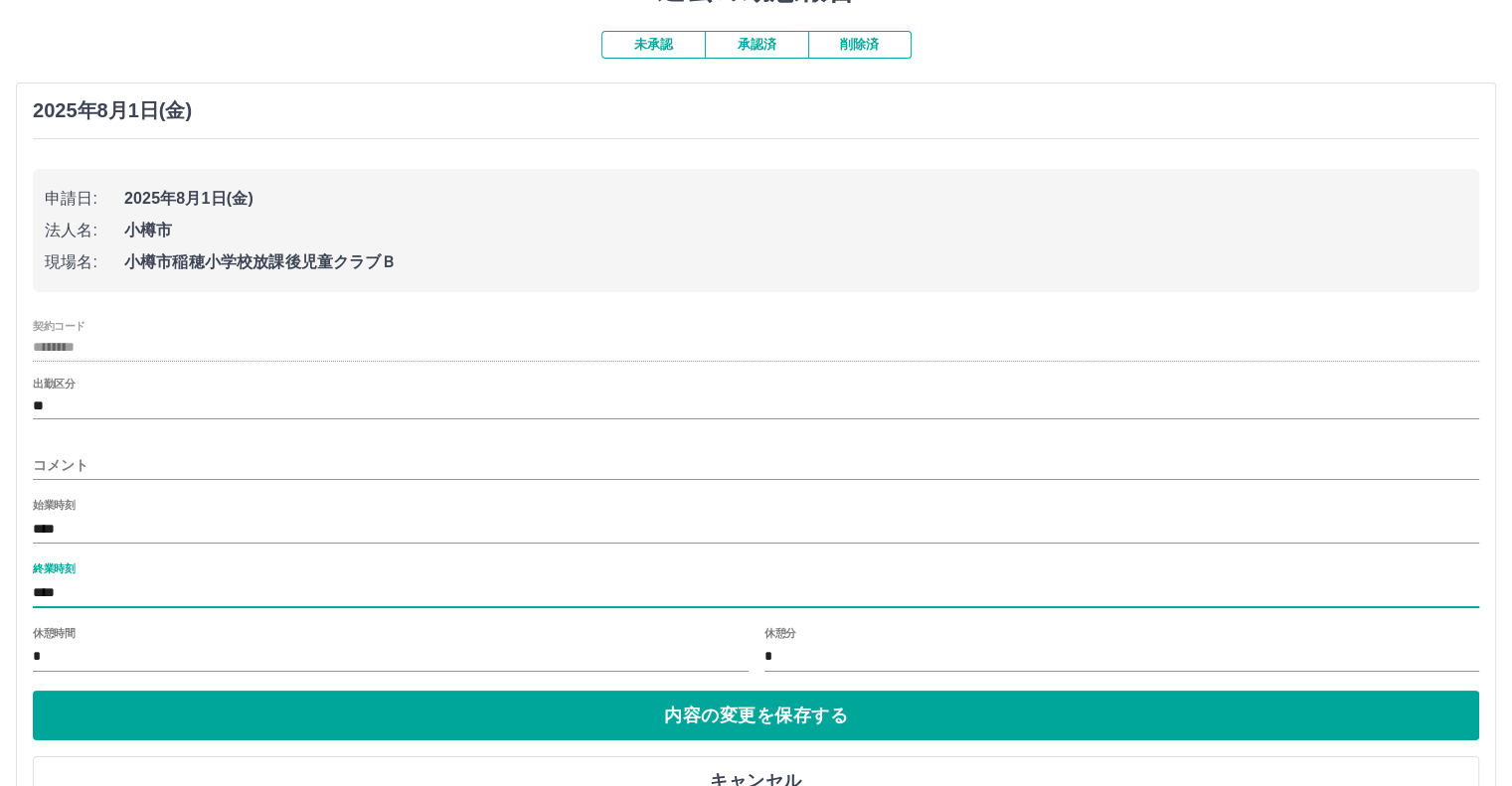 type on "****" 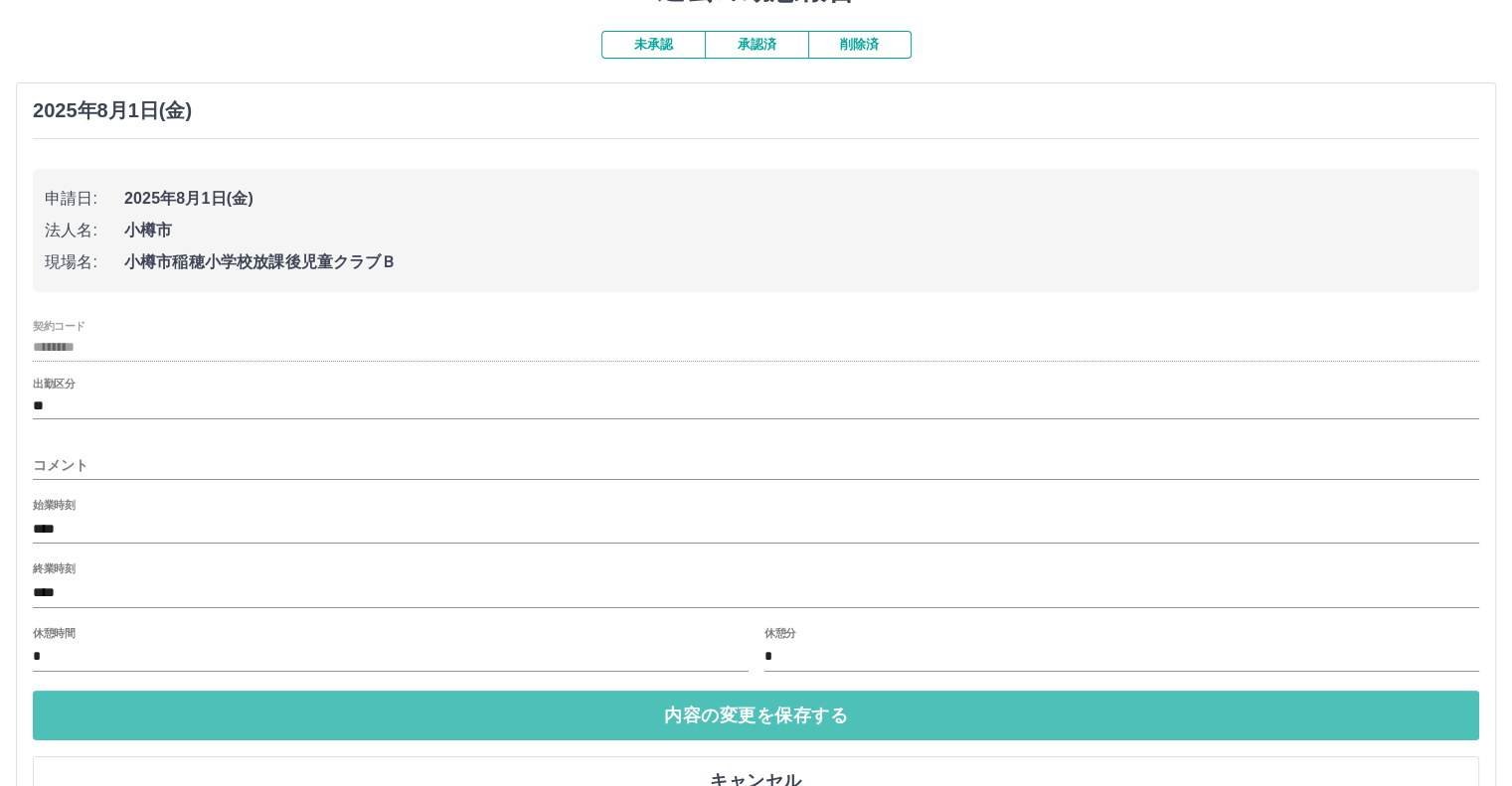 click on "内容の変更を保存する" at bounding box center (756, 715) 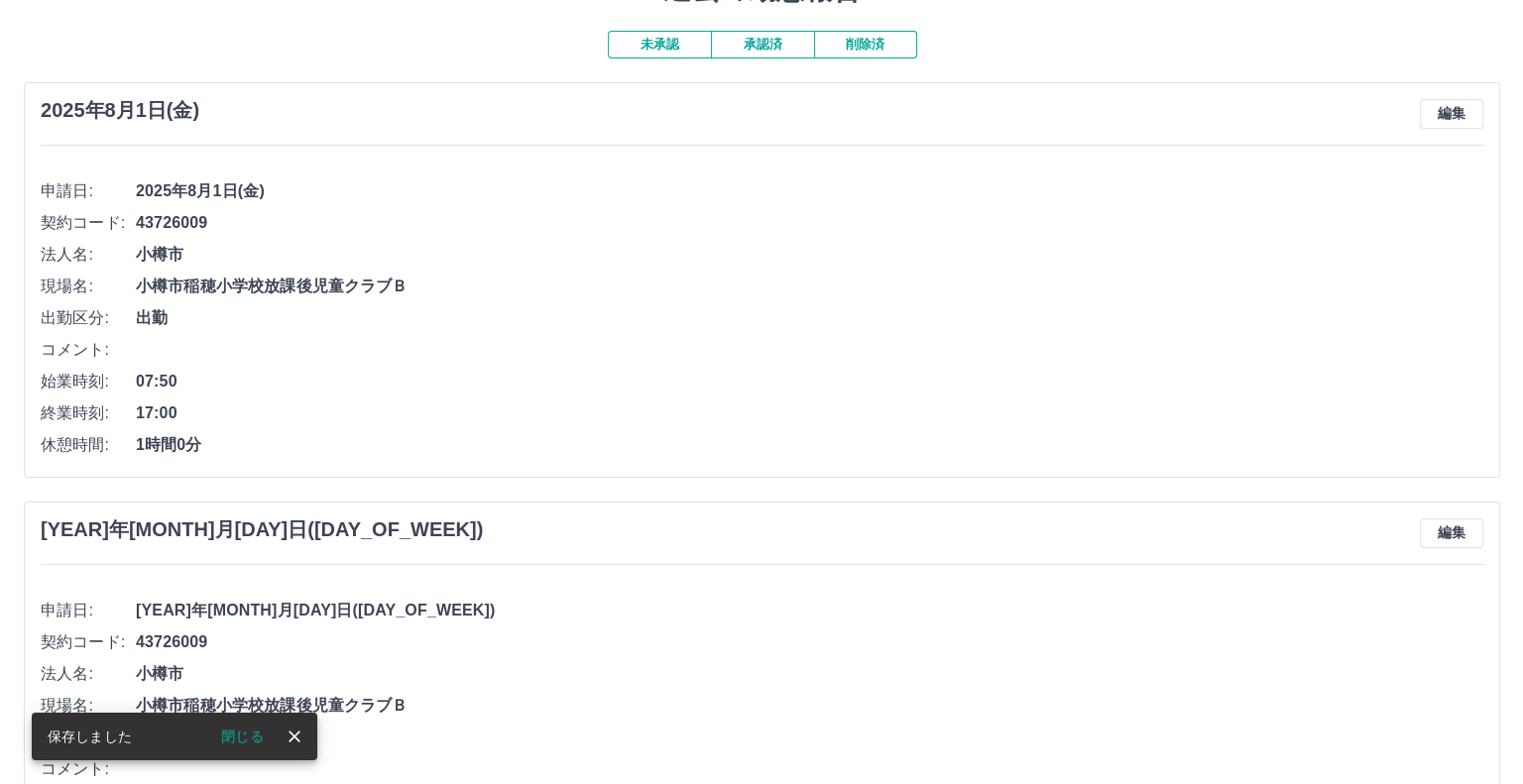 scroll, scrollTop: 0, scrollLeft: 0, axis: both 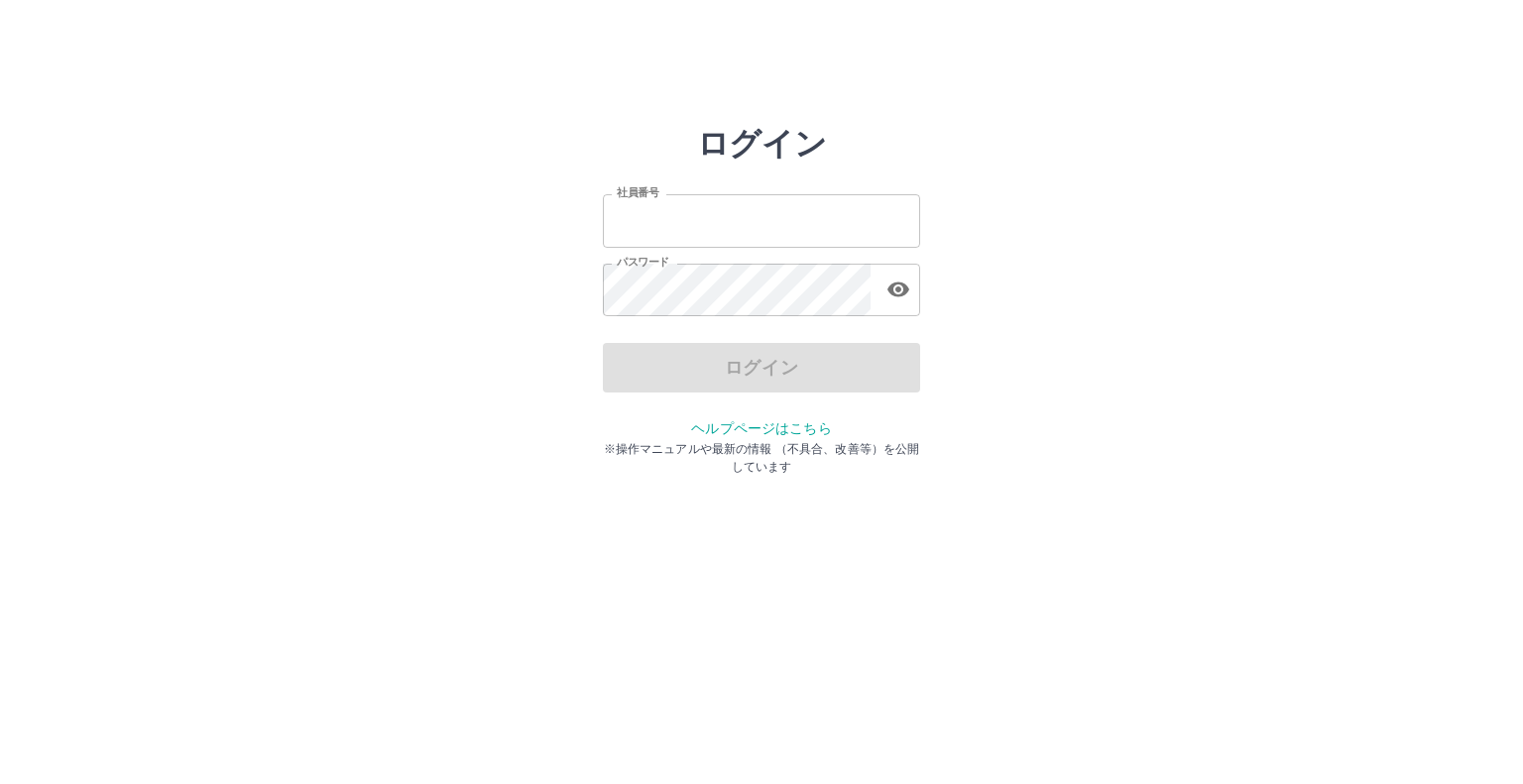 type on "*******" 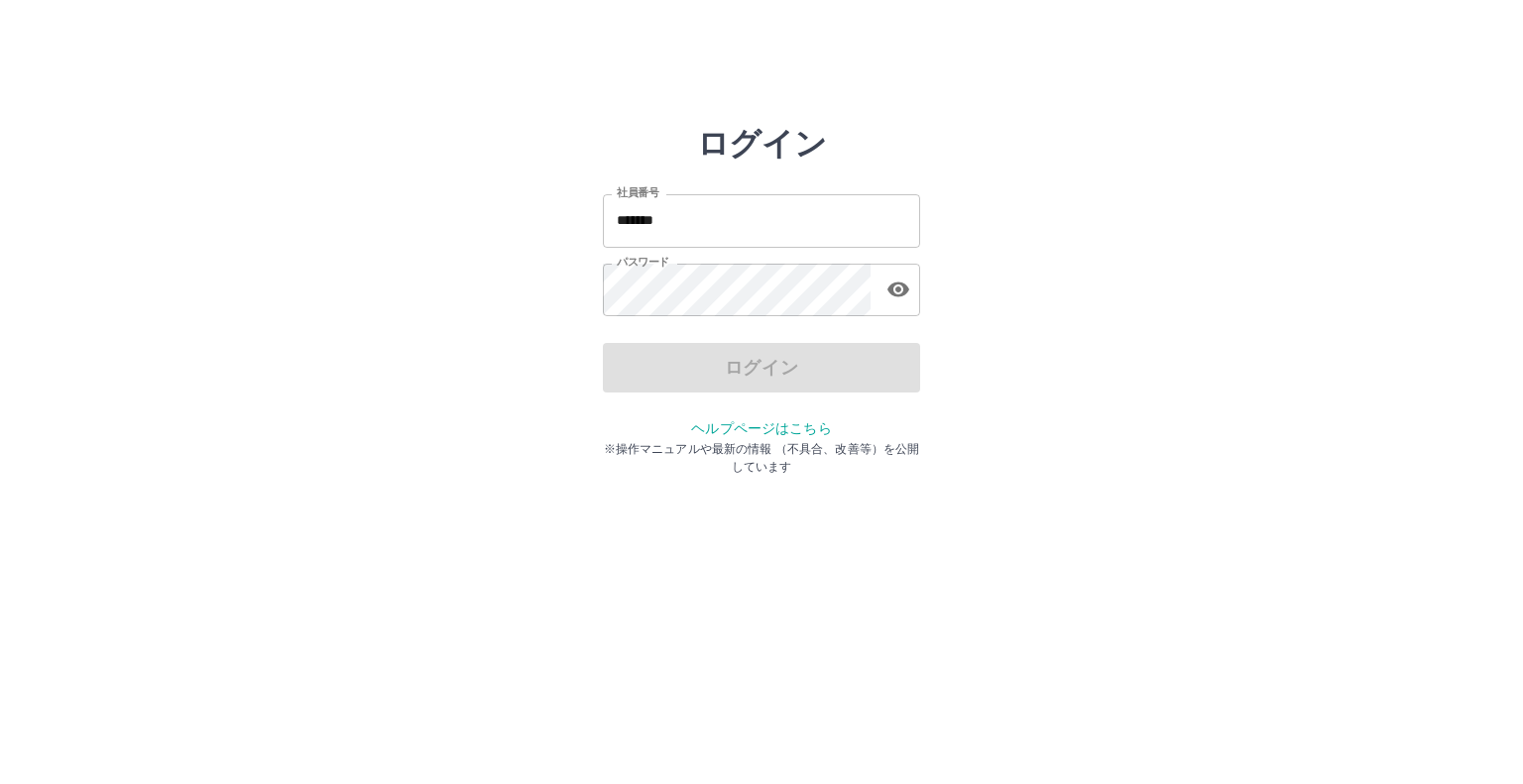 click on "ログイン" at bounding box center [762, 368] 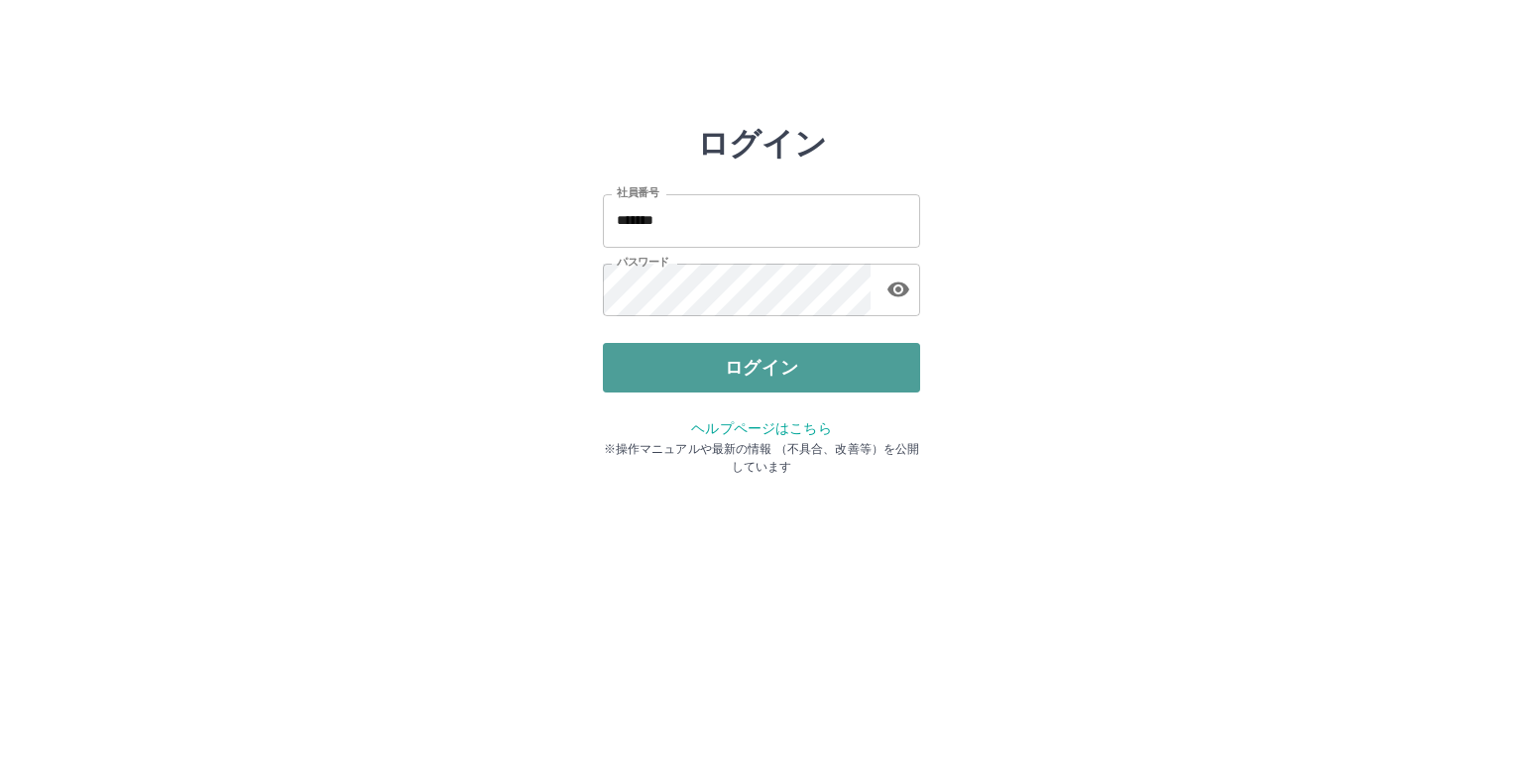 click on "ログイン" at bounding box center (762, 368) 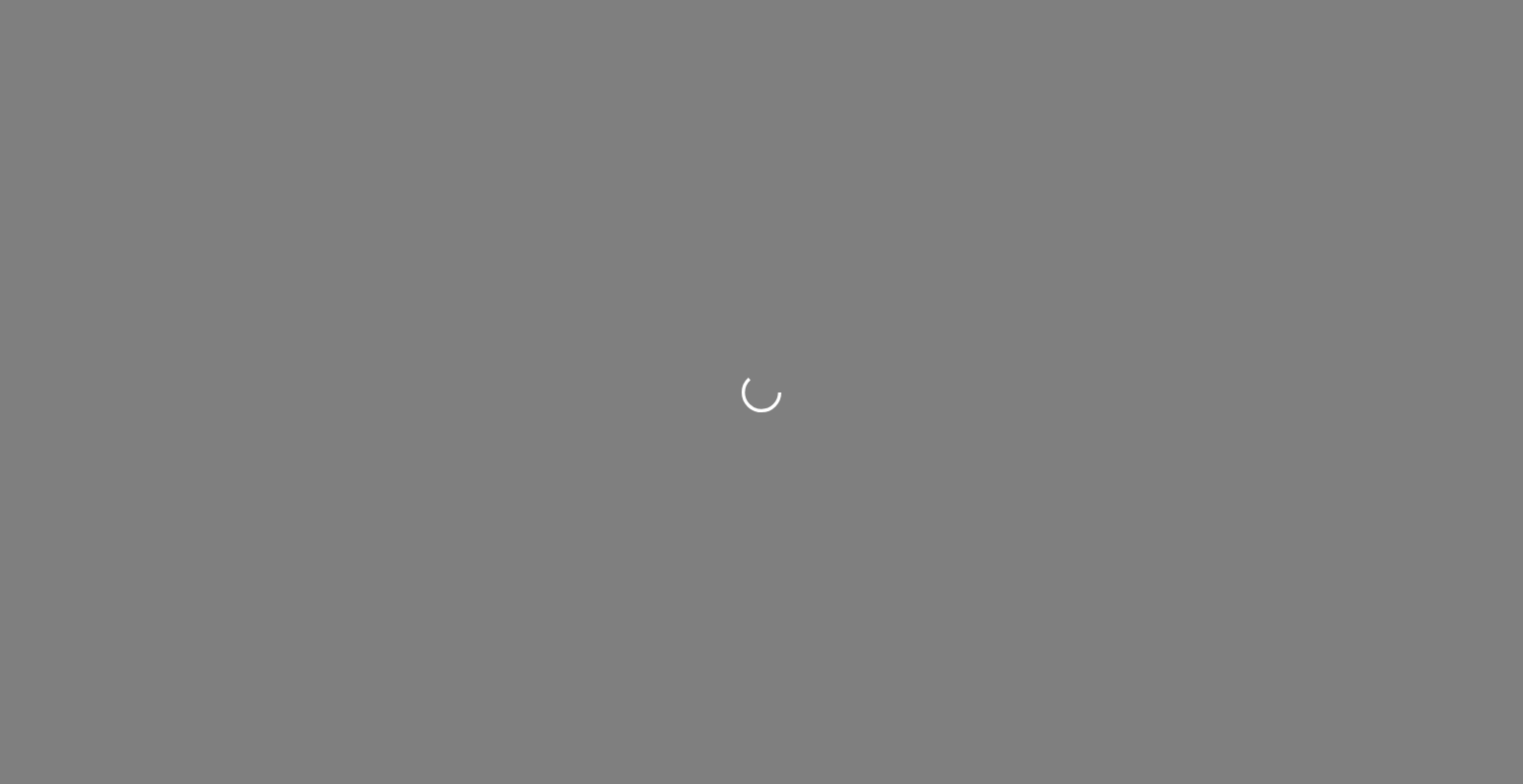 scroll, scrollTop: 0, scrollLeft: 0, axis: both 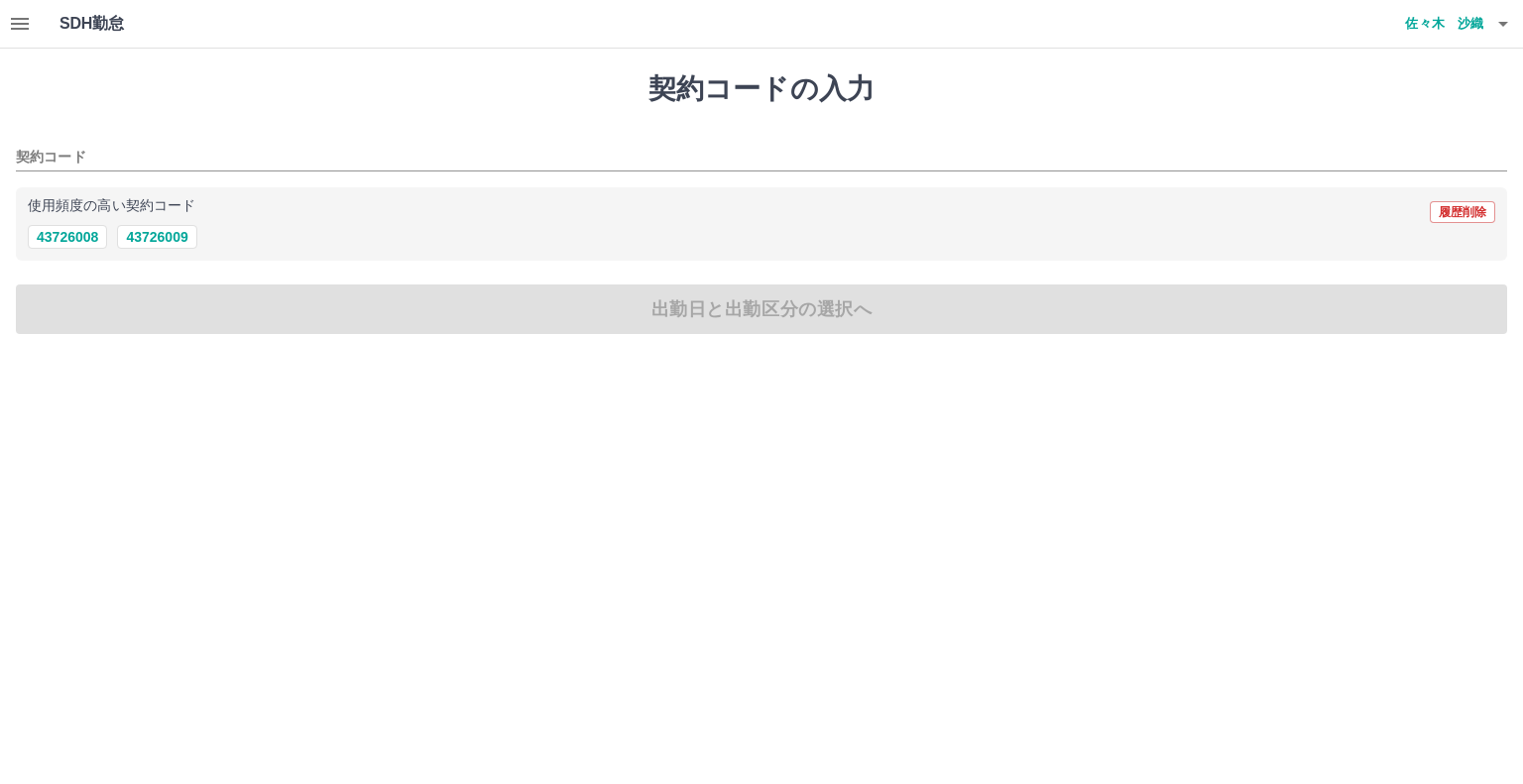 click at bounding box center (20, 24) 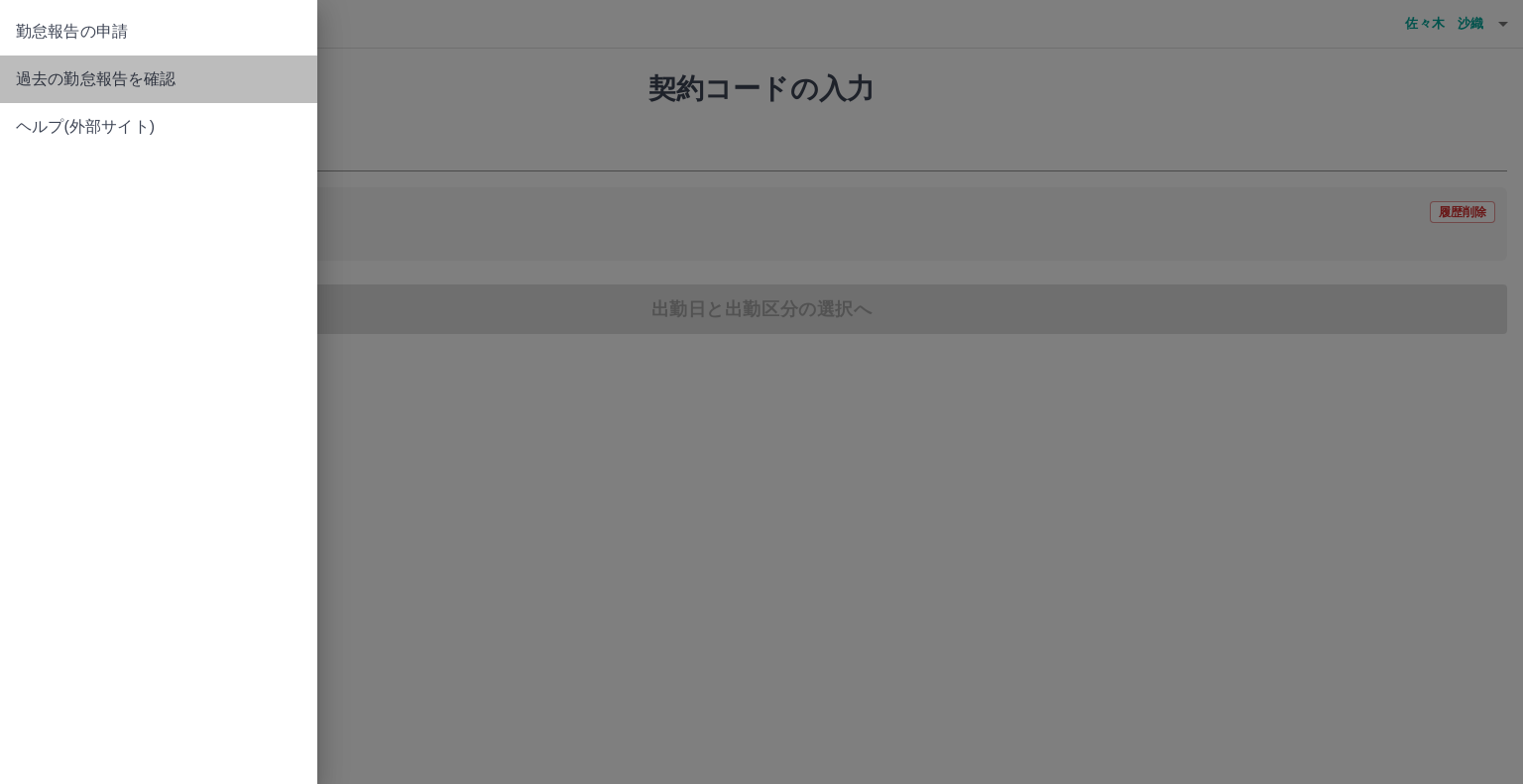 click on "過去の勤怠報告を確認" at bounding box center [159, 79] 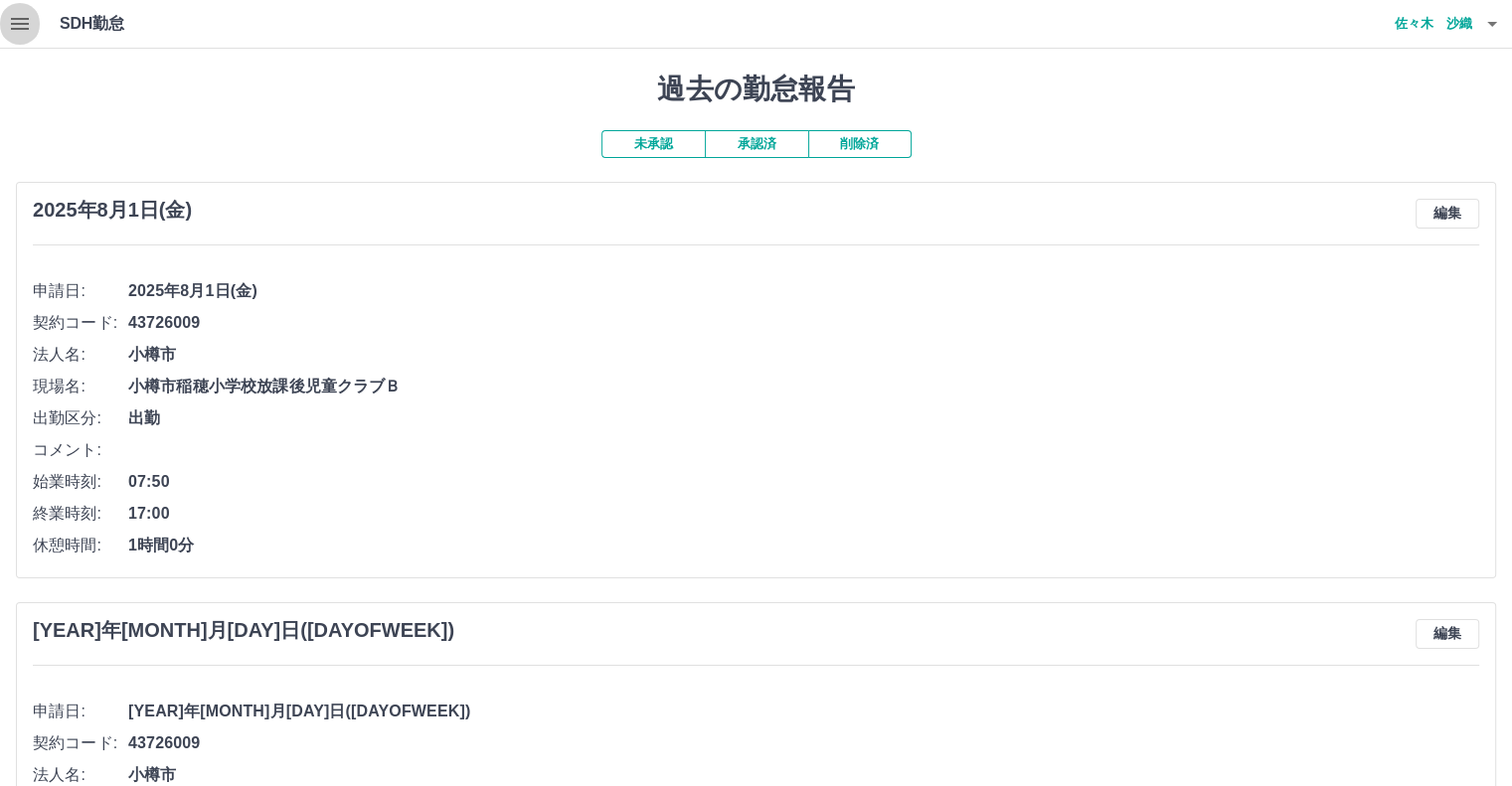 click 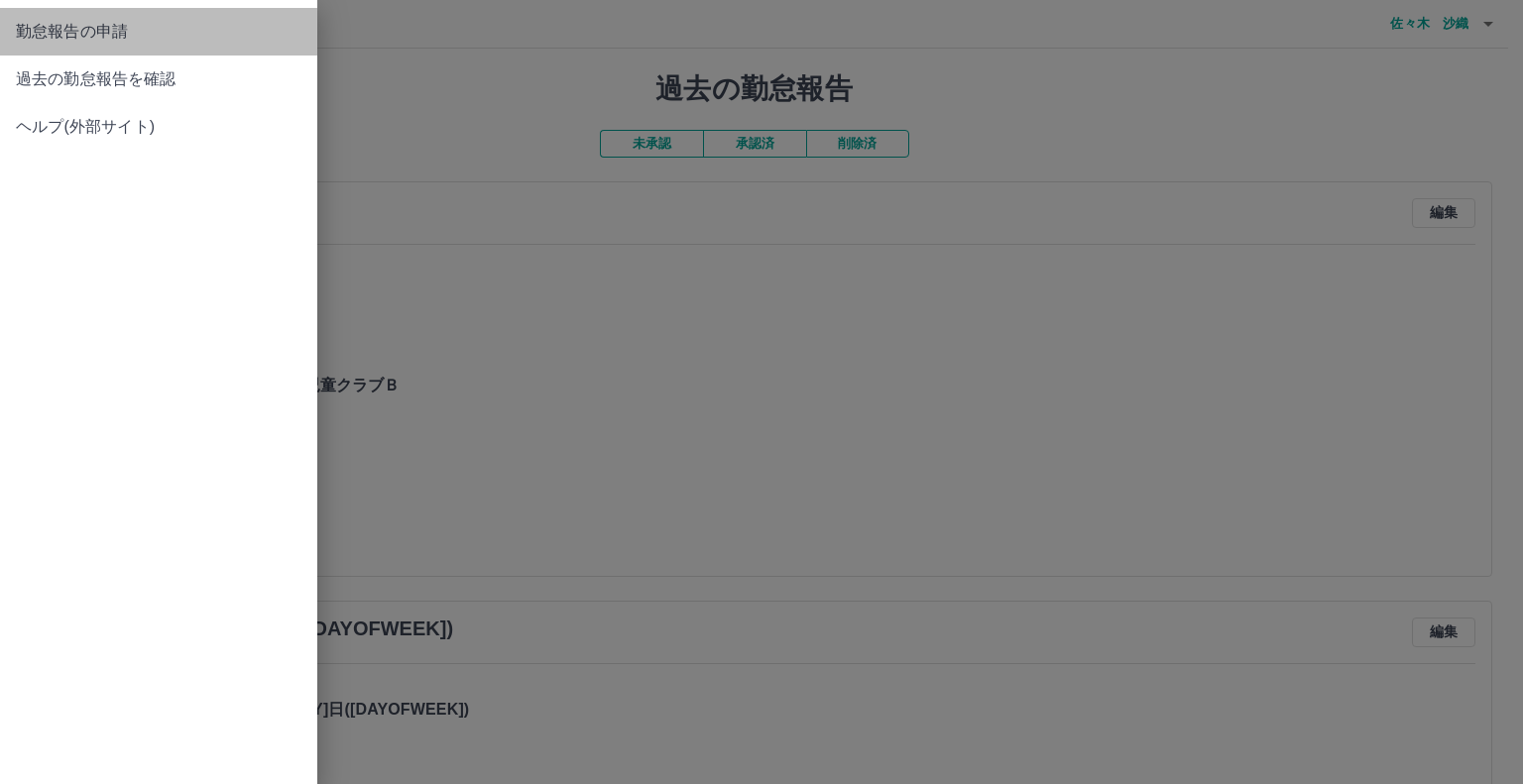 click on "勤怠報告の申請" at bounding box center (159, 32) 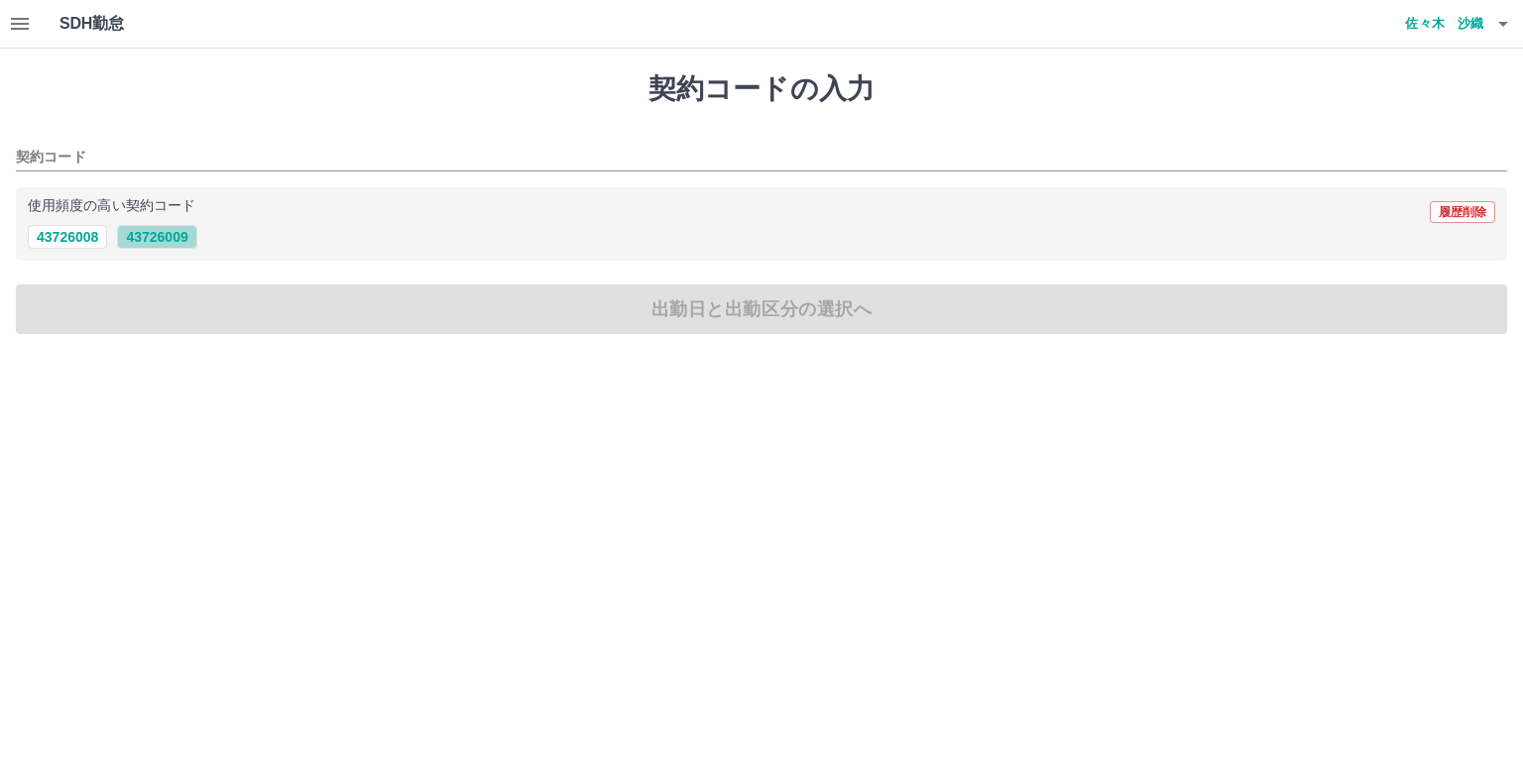click on "43726009" at bounding box center (157, 237) 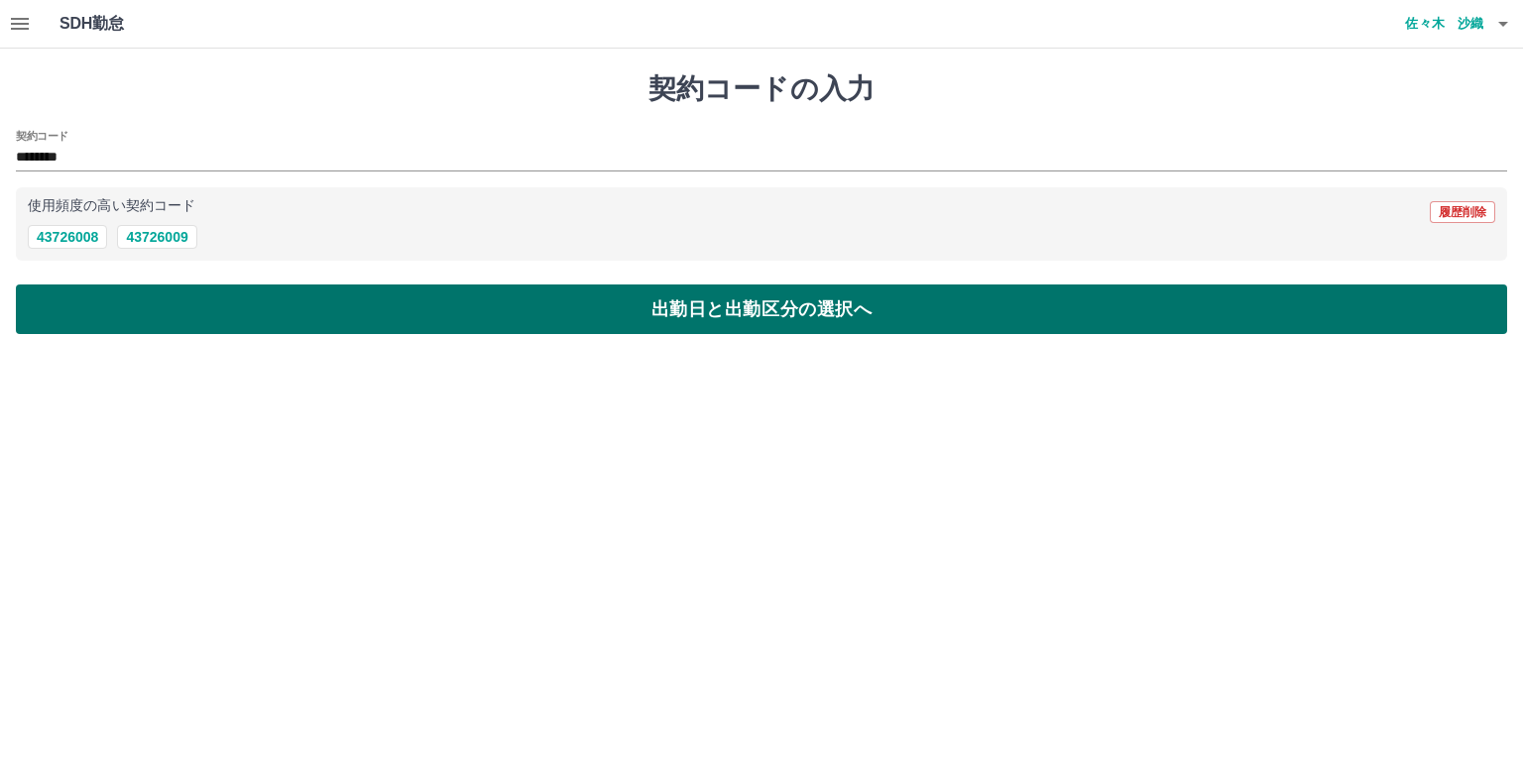 click on "出勤日と出勤区分の選択へ" at bounding box center [762, 309] 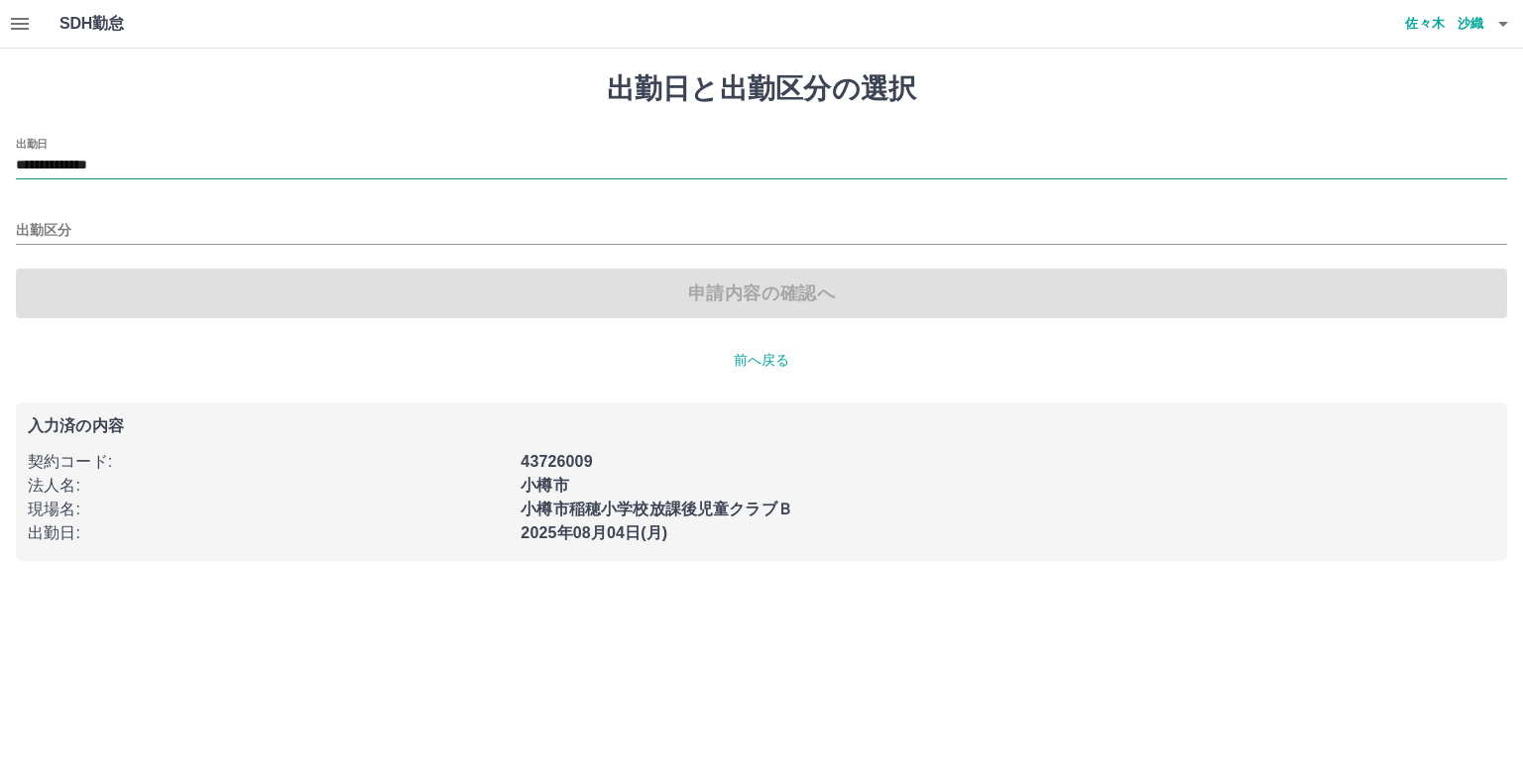 click on "**********" at bounding box center (762, 166) 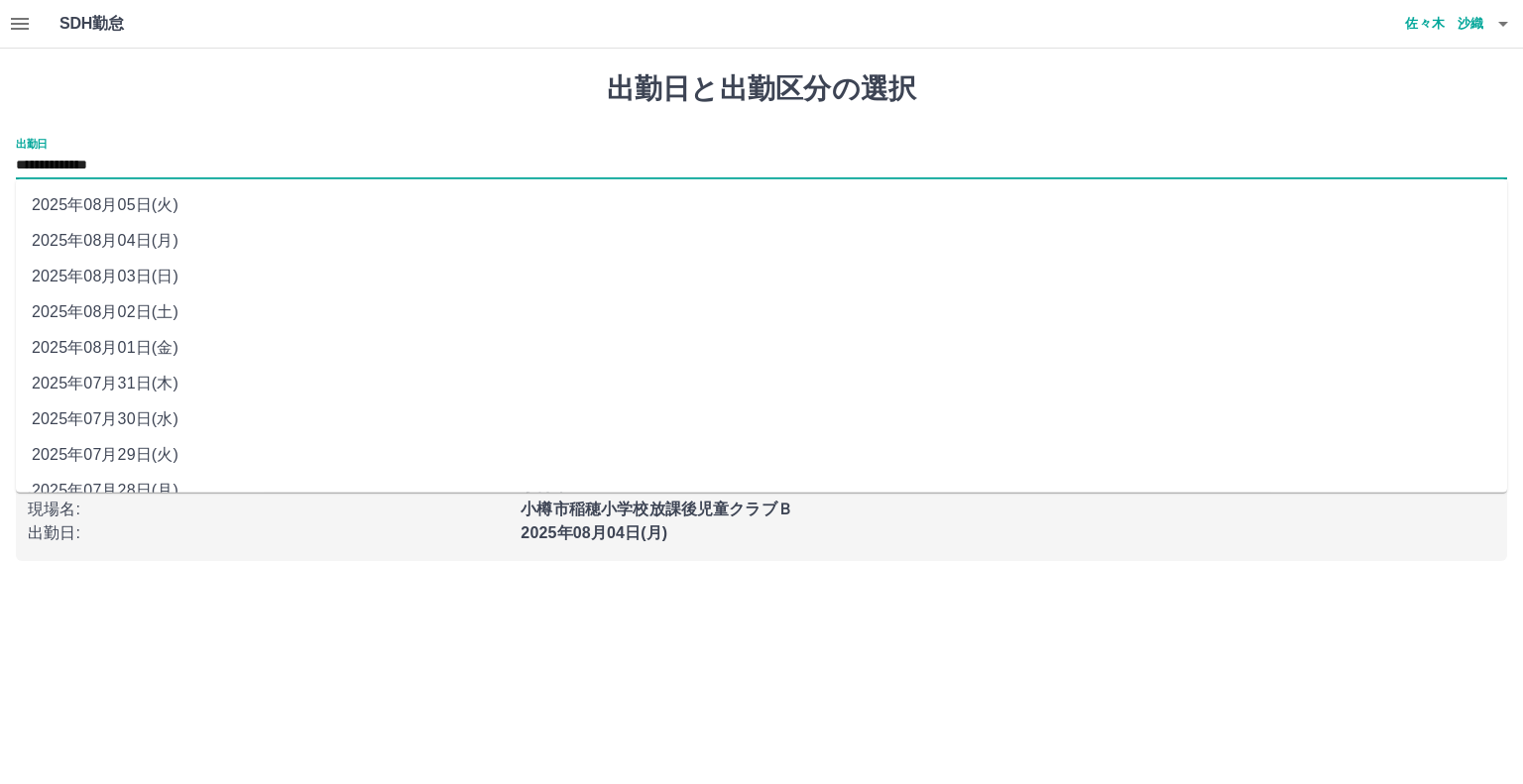 click on "2025年08月02日(土)" at bounding box center [762, 312] 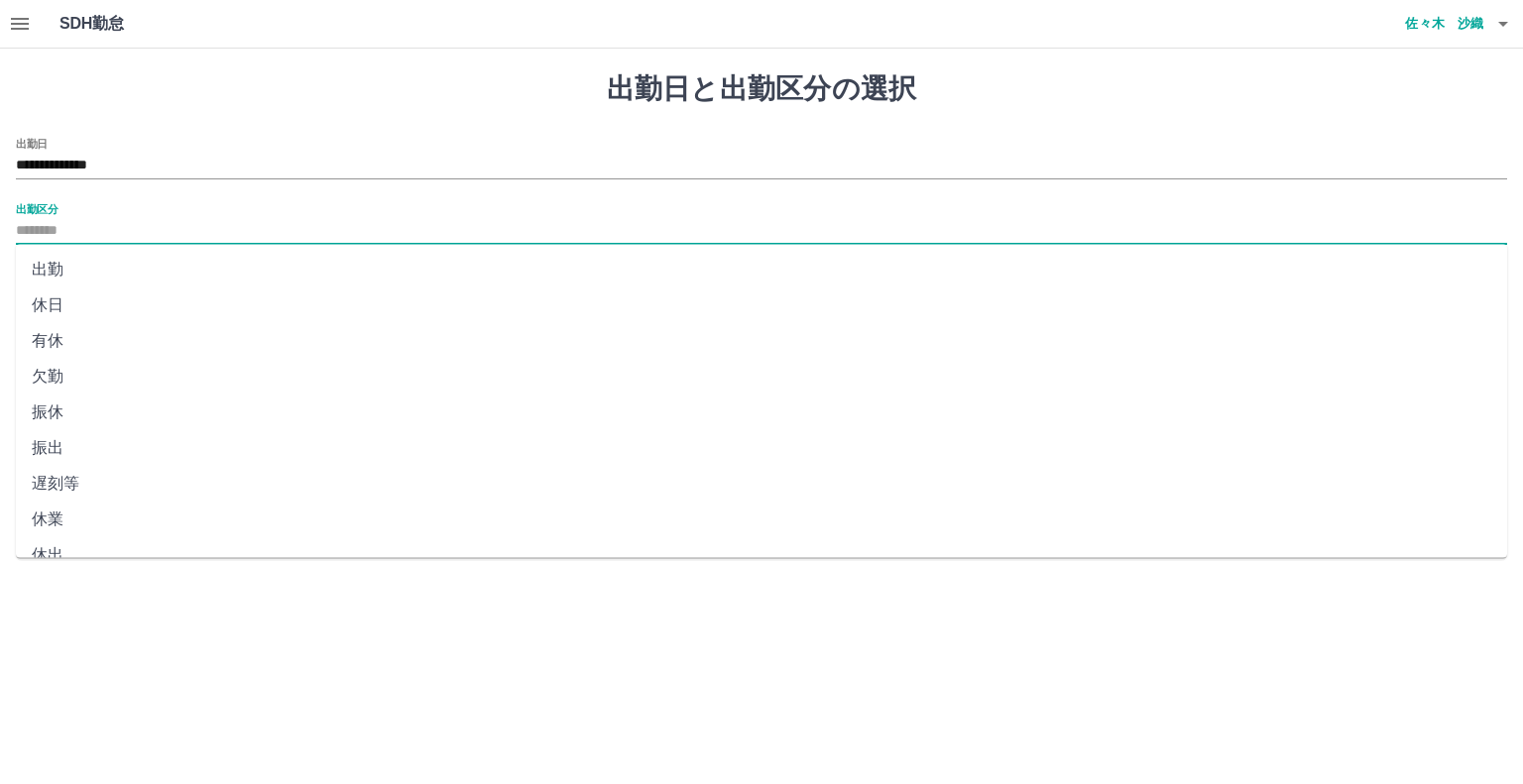 click on "出勤区分" at bounding box center [762, 231] 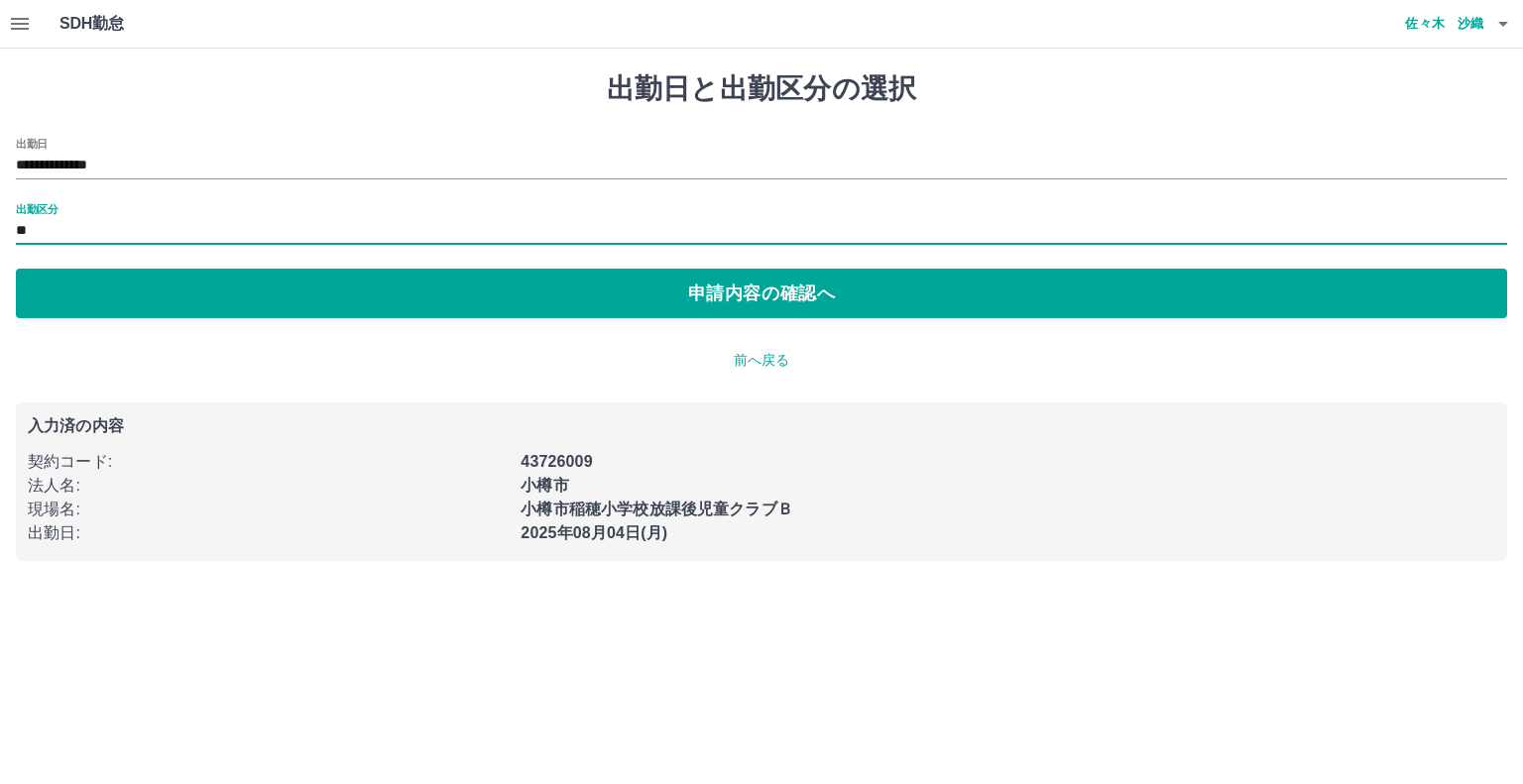 type on "**" 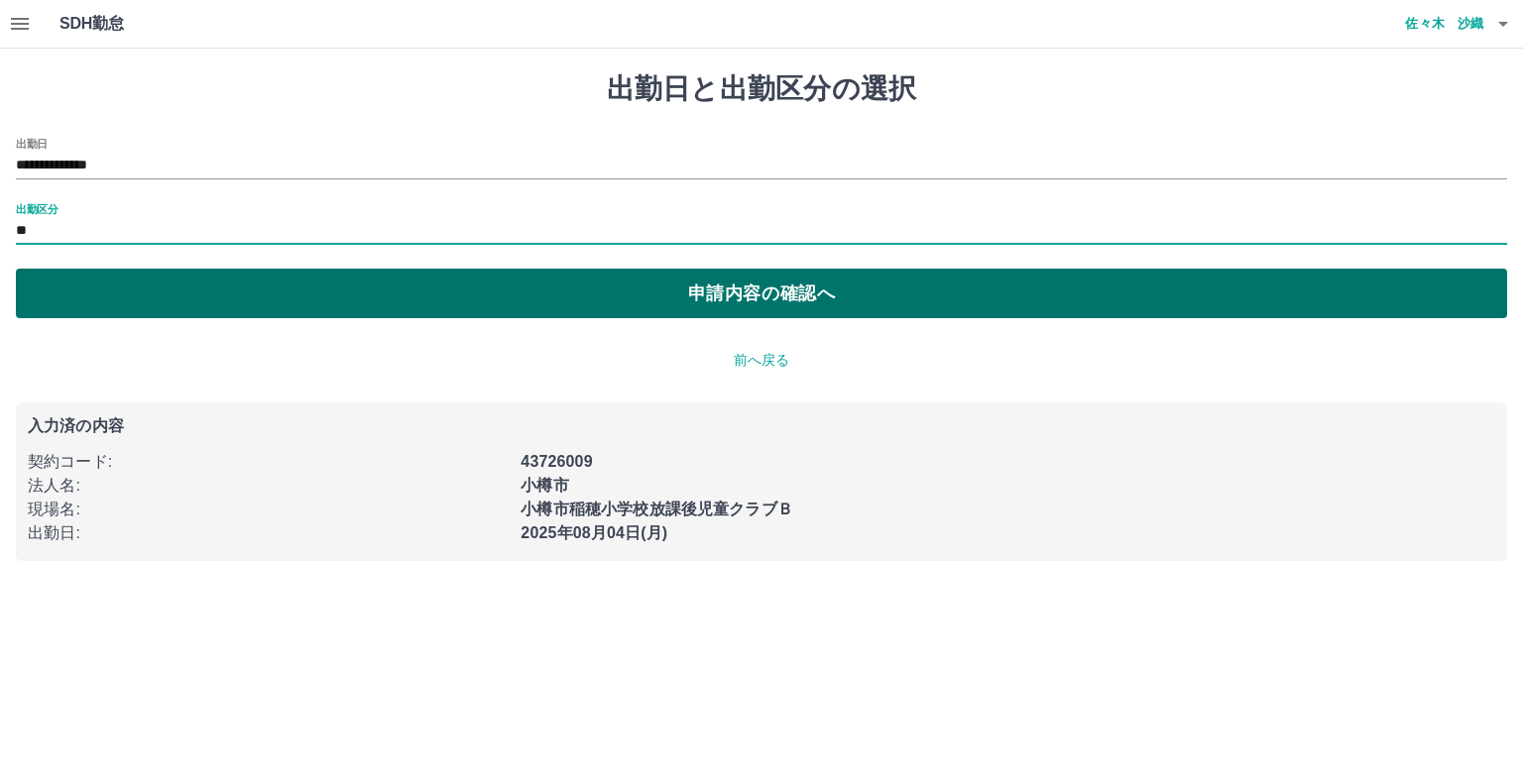 click on "申請内容の確認へ" at bounding box center (762, 293) 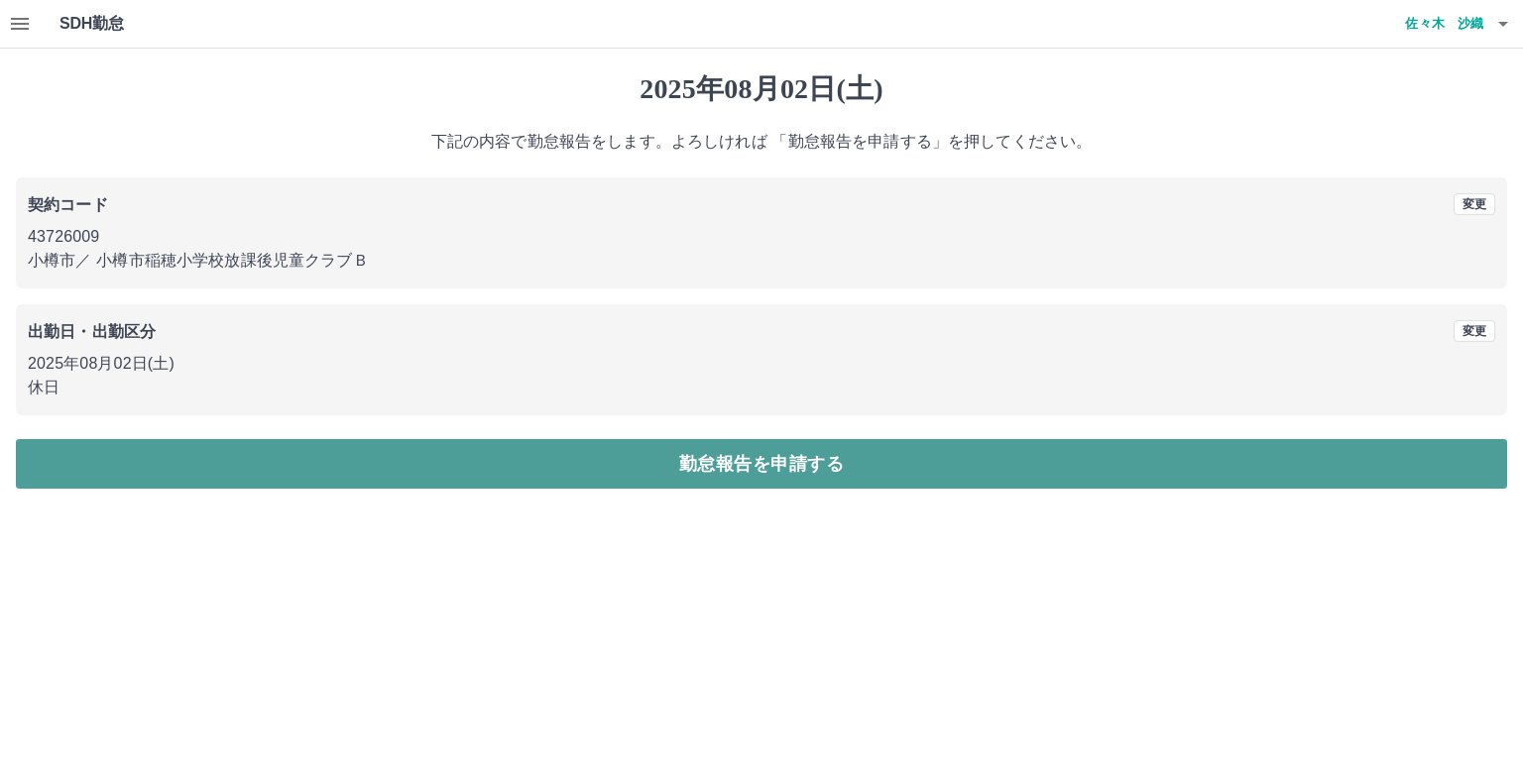 click on "勤怠報告を申請する" at bounding box center [762, 464] 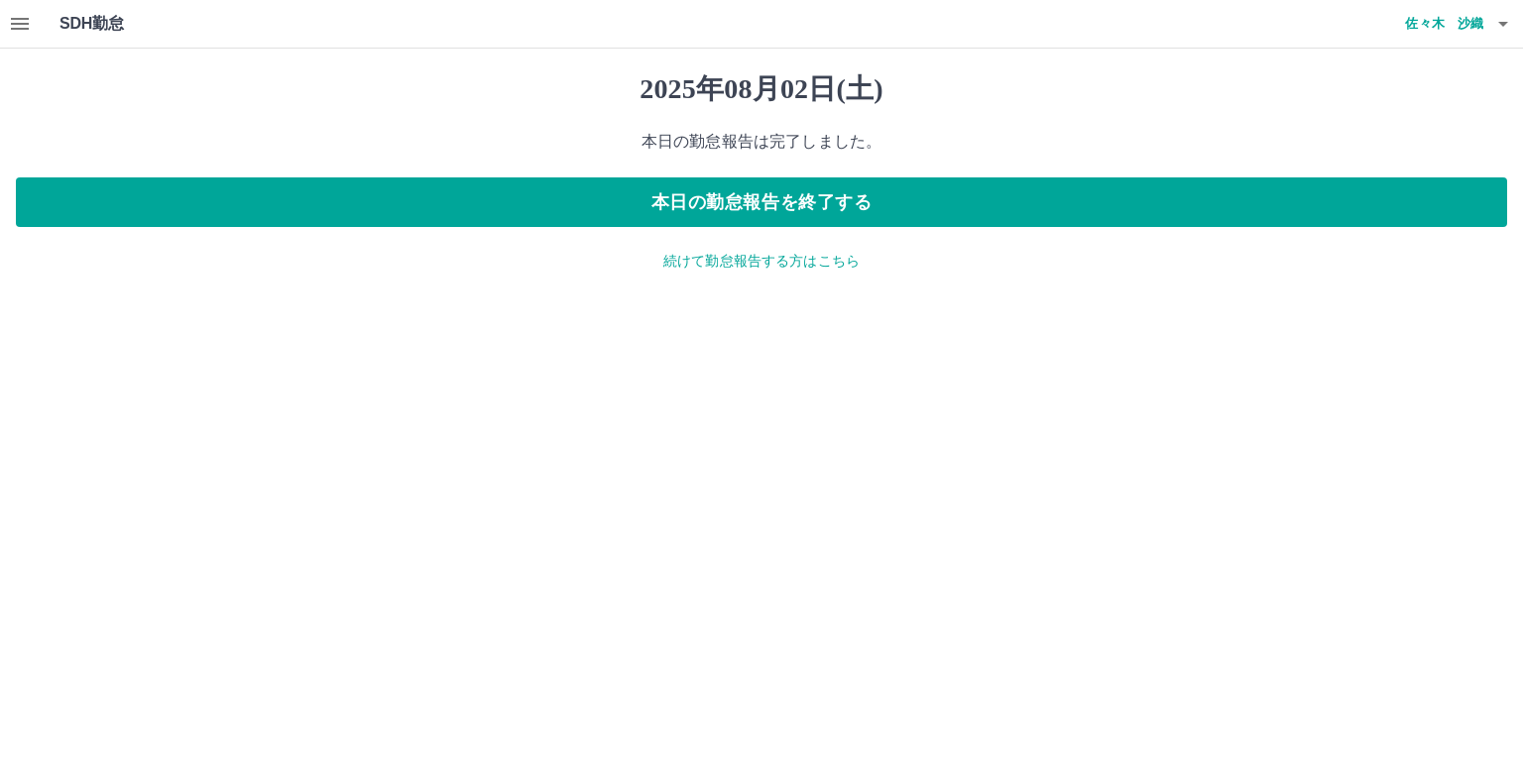 click 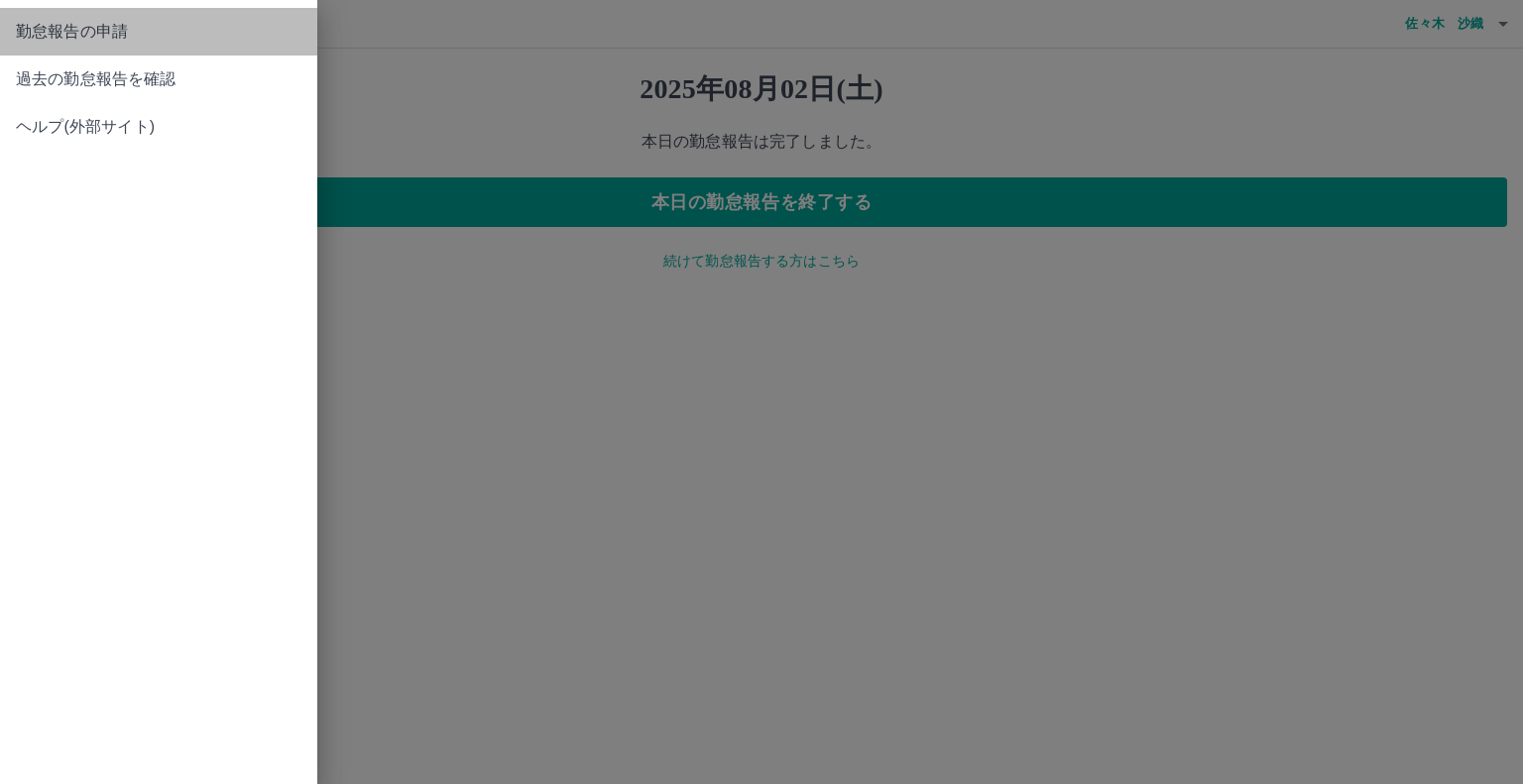 click on "勤怠報告の申請" at bounding box center [159, 32] 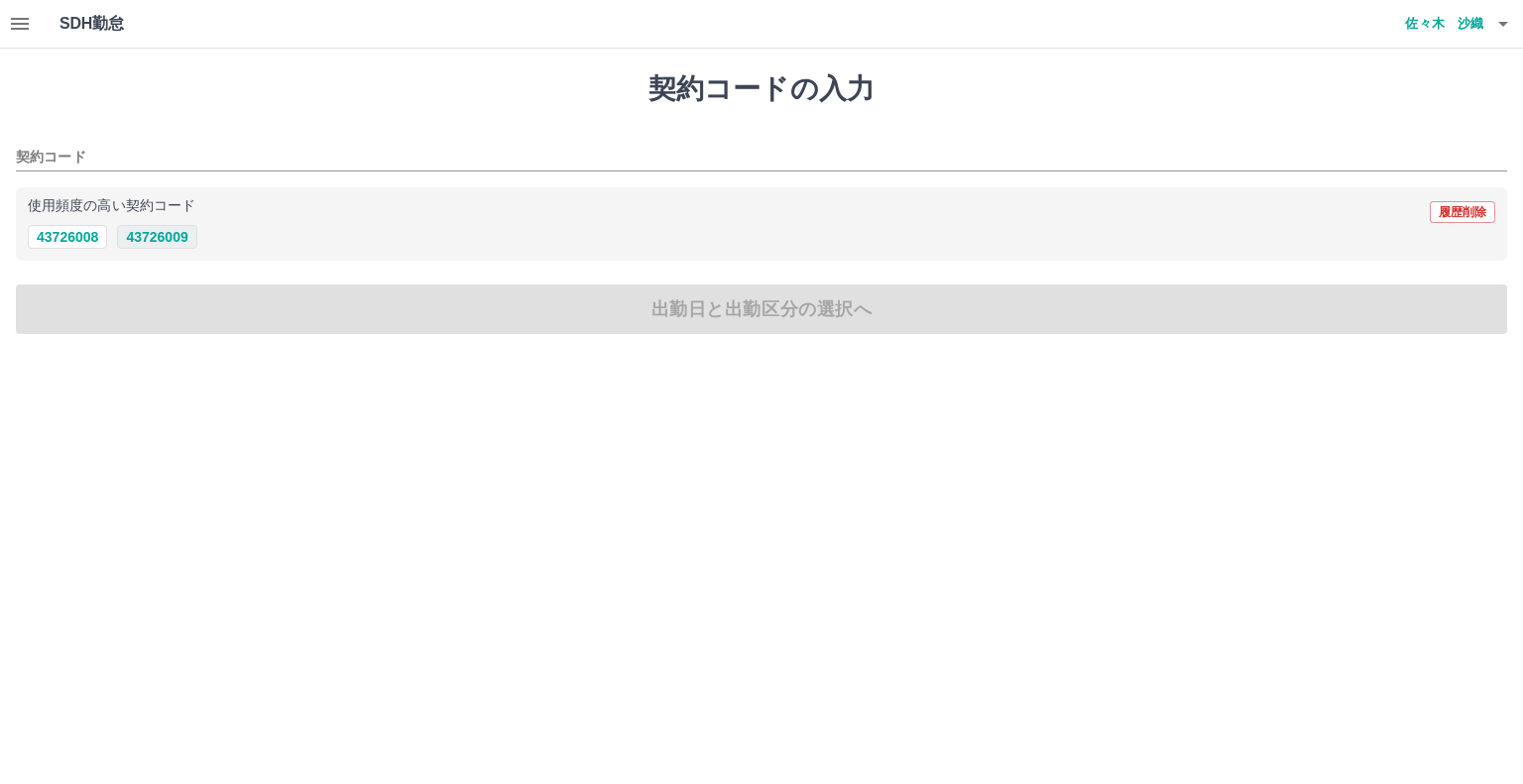 click on "43726009" at bounding box center (157, 237) 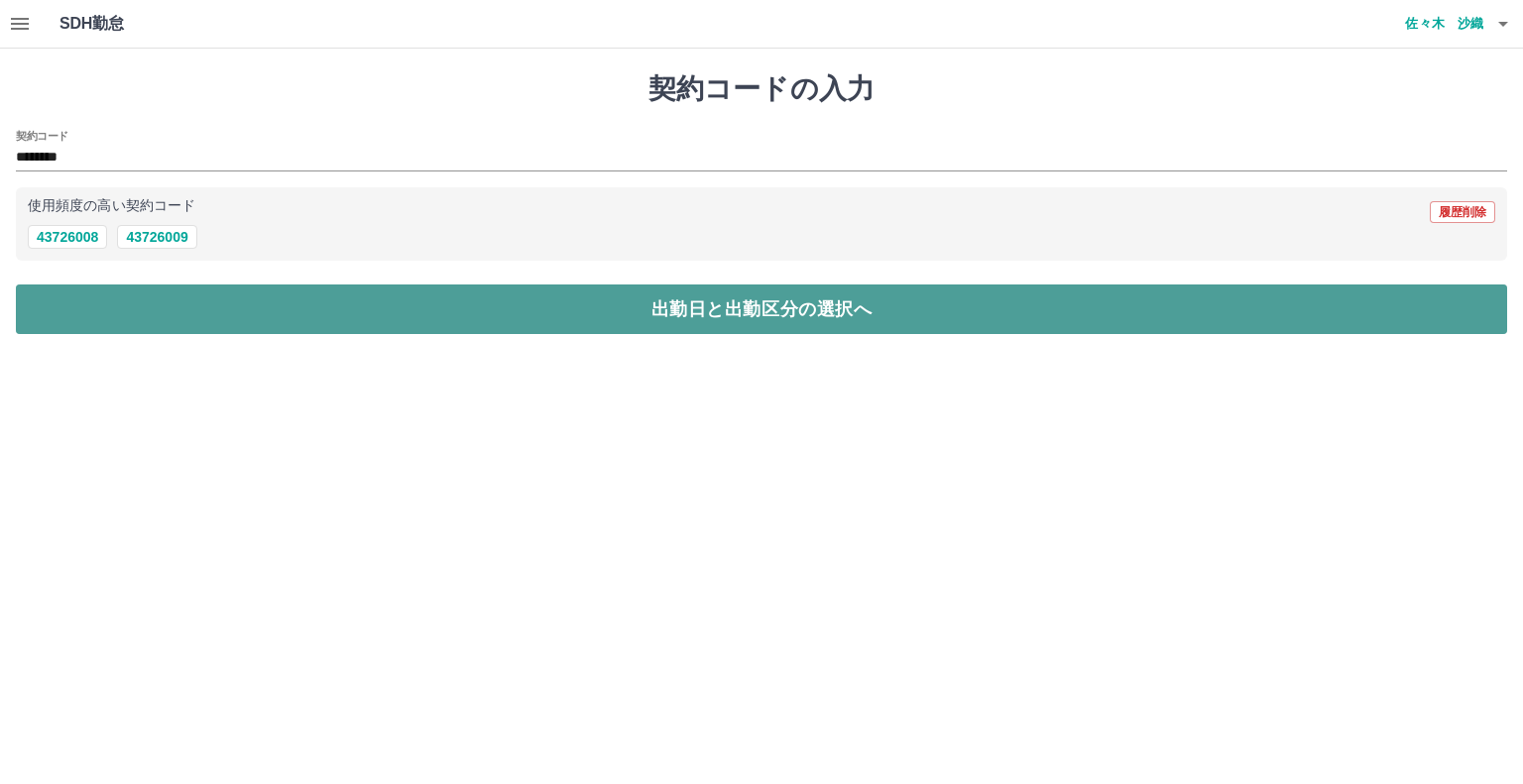 click on "出勤日と出勤区分の選択へ" at bounding box center [762, 309] 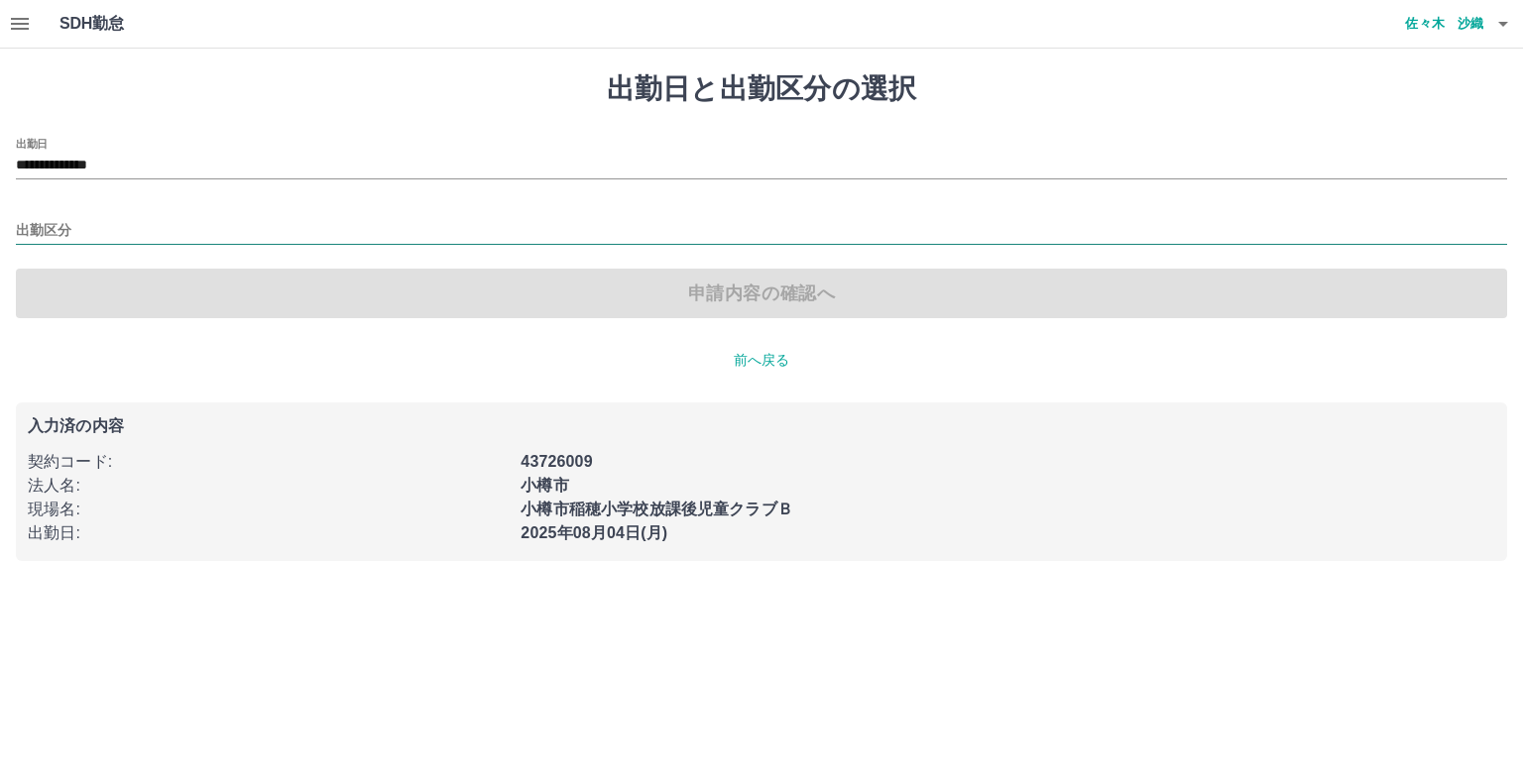click on "出勤区分" at bounding box center (762, 231) 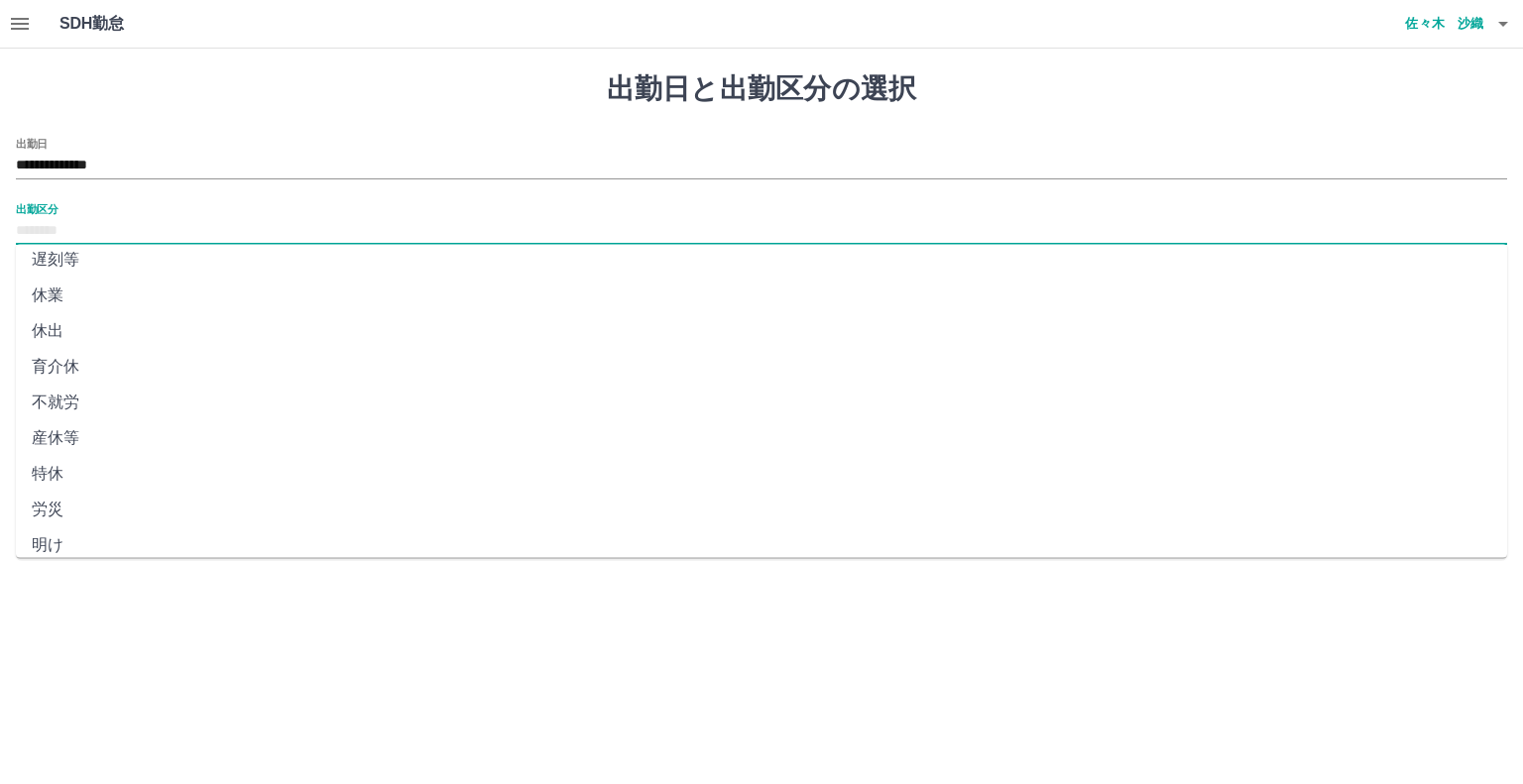 scroll, scrollTop: 297, scrollLeft: 0, axis: vertical 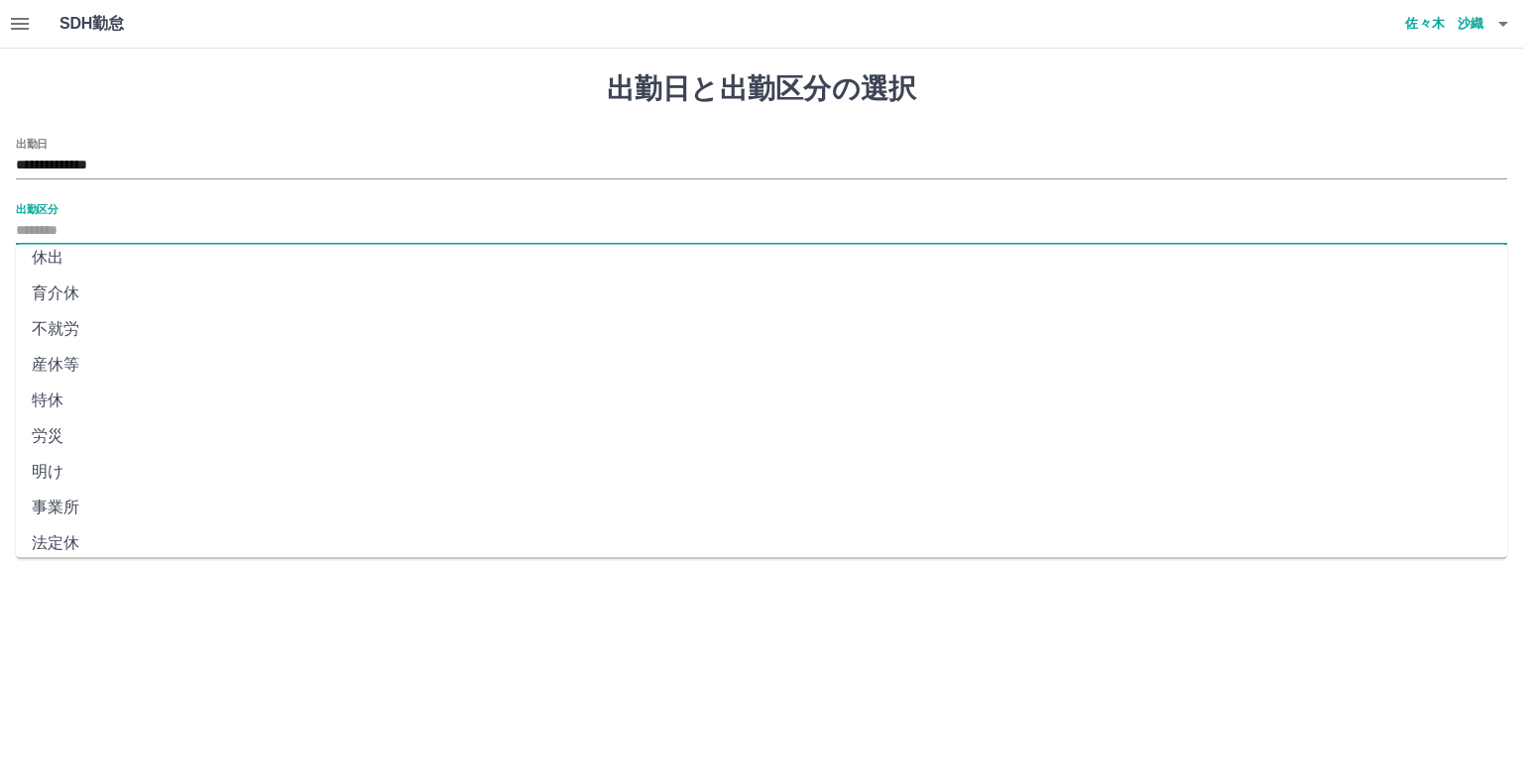 click on "法定休" at bounding box center [762, 543] 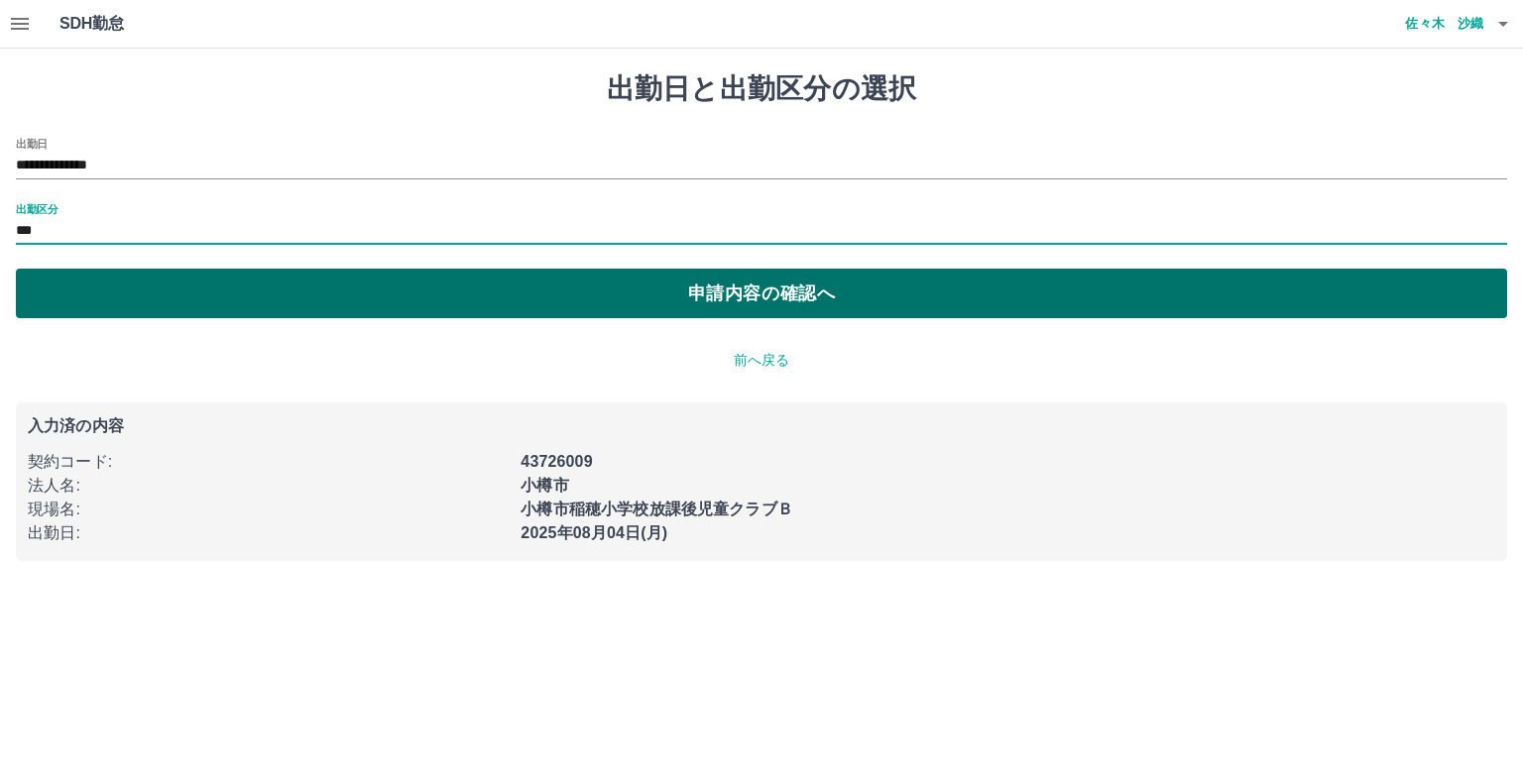 click on "申請内容の確認へ" at bounding box center (762, 293) 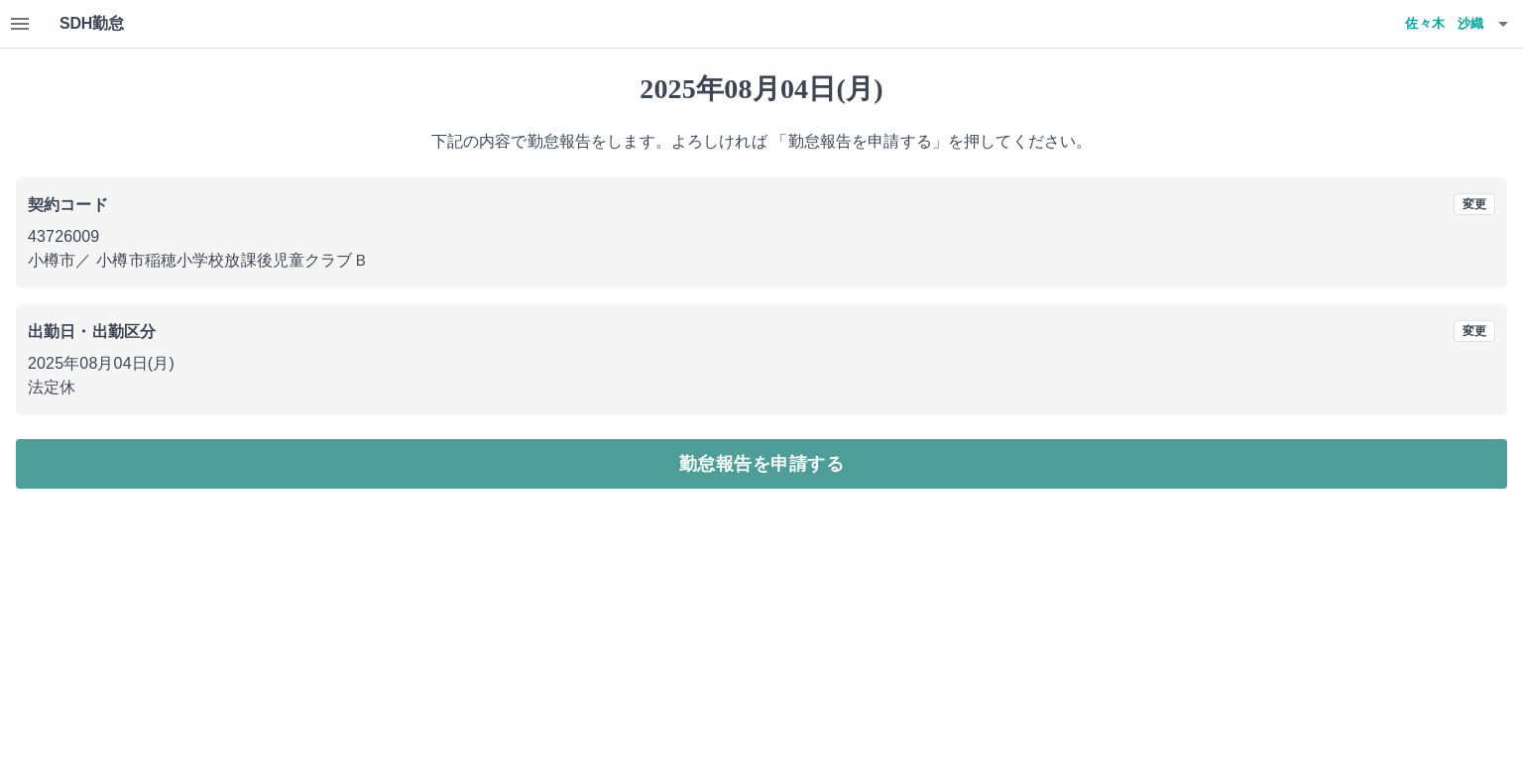 click on "勤怠報告を申請する" at bounding box center (762, 464) 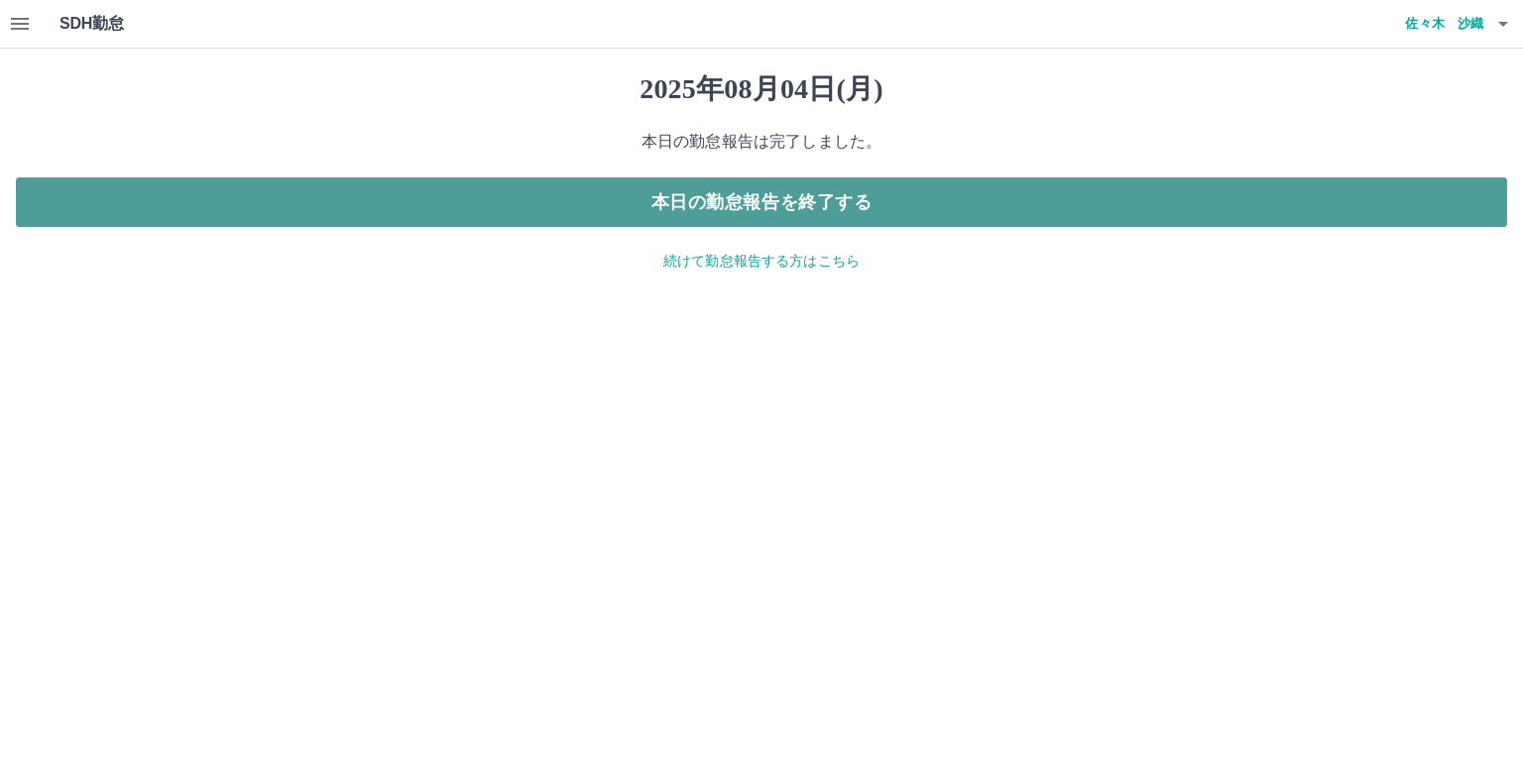 click on "本日の勤怠報告を終了する" at bounding box center (762, 202) 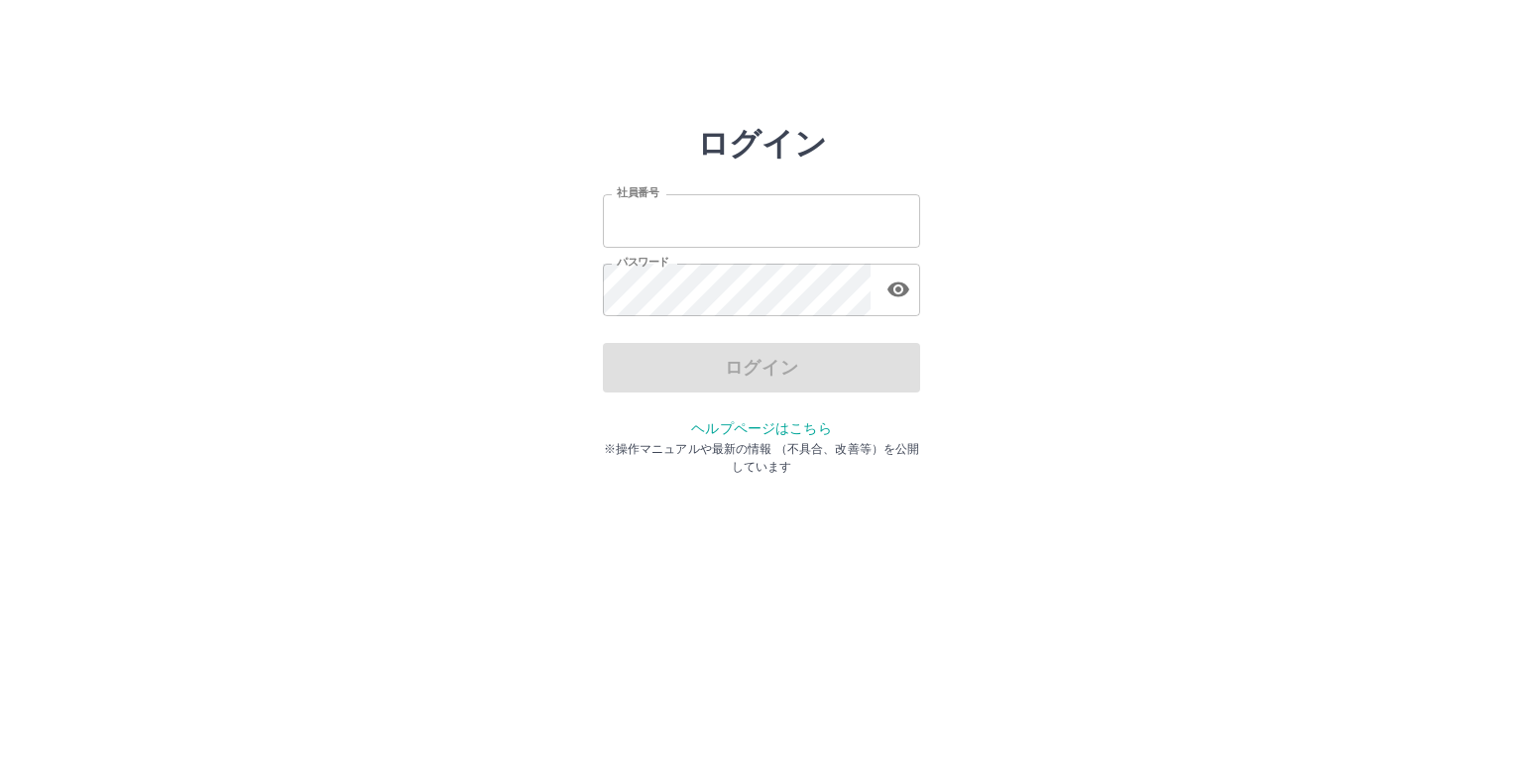 scroll, scrollTop: 0, scrollLeft: 0, axis: both 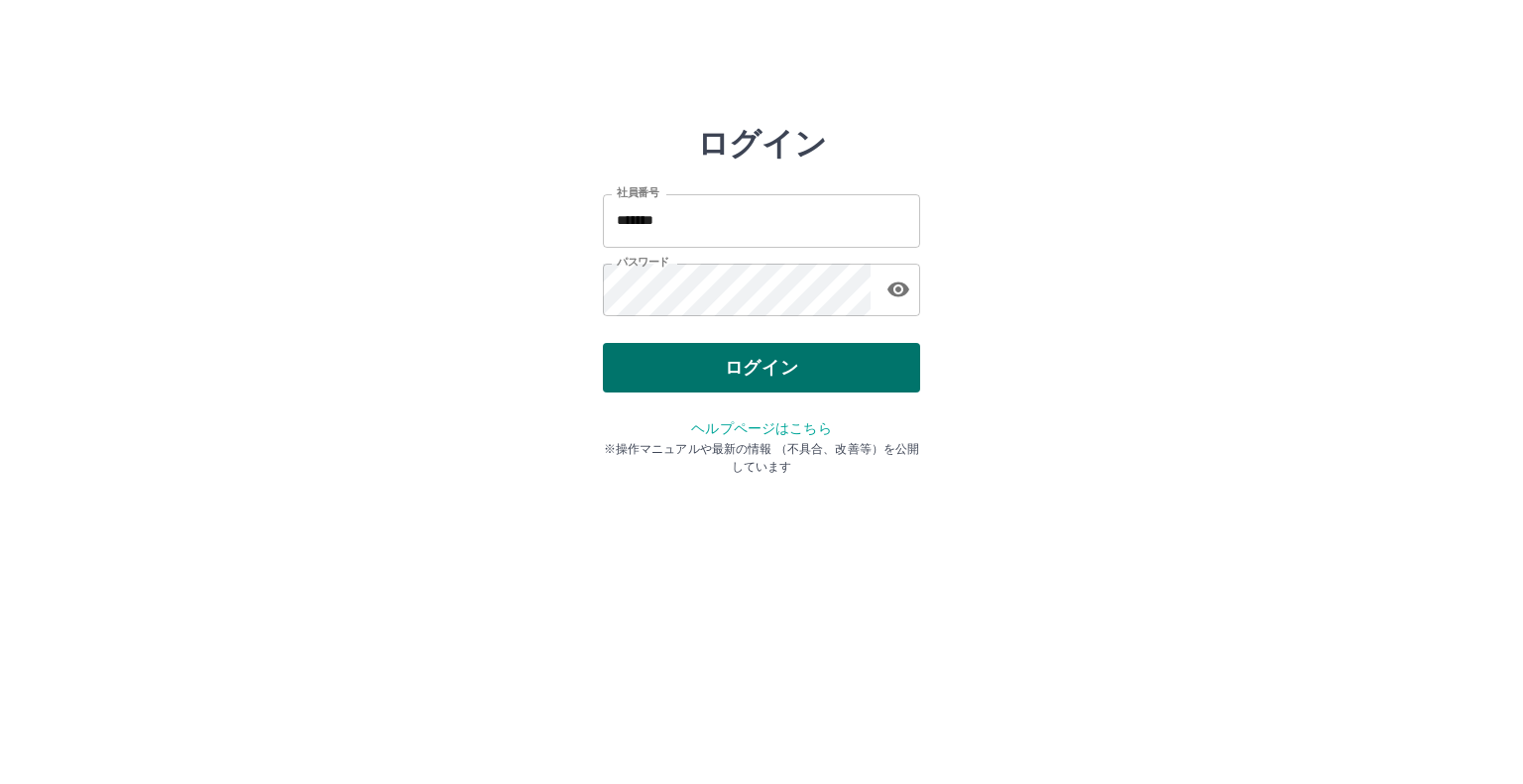 click on "ログイン" at bounding box center (762, 368) 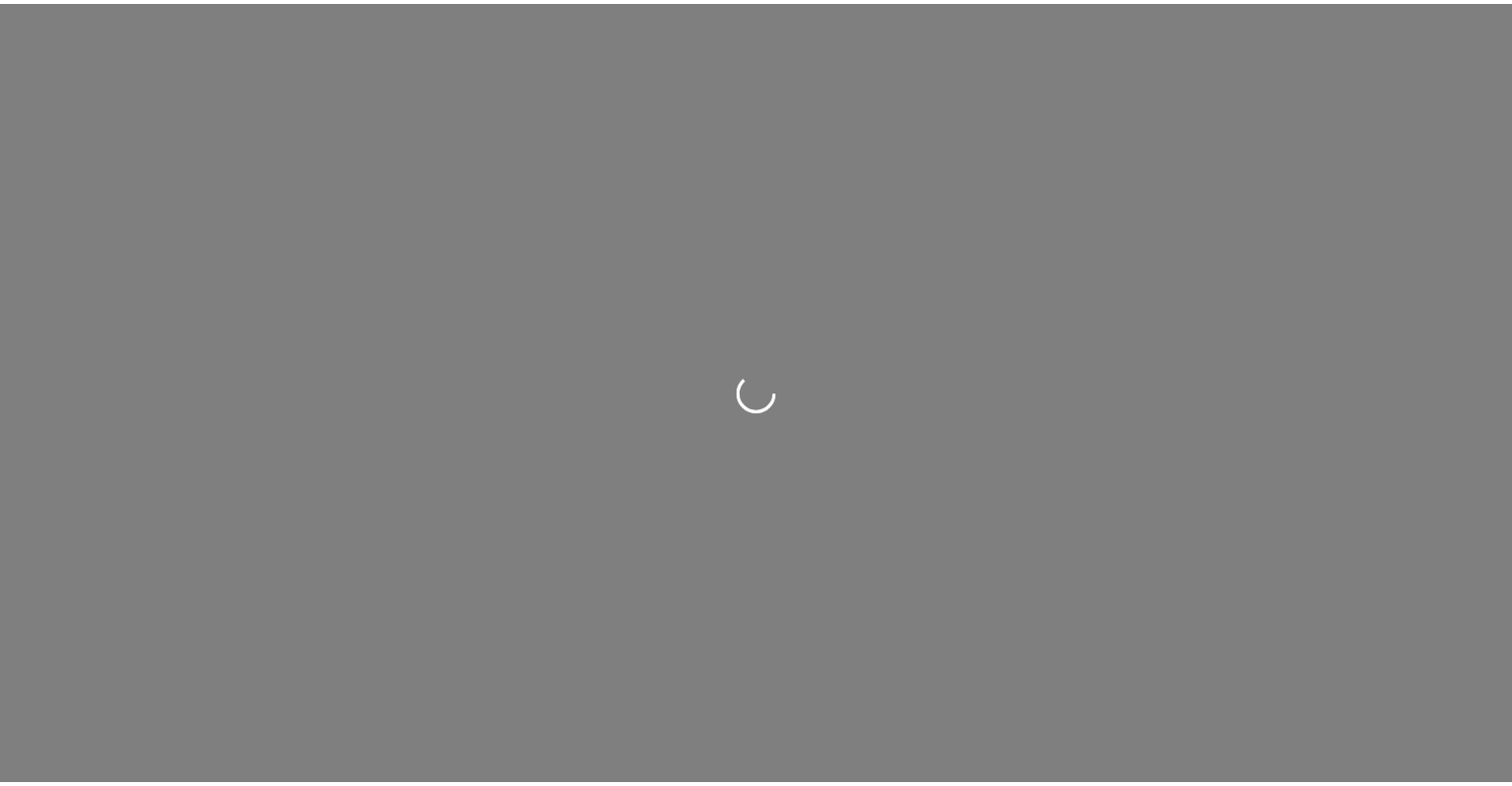 scroll, scrollTop: 0, scrollLeft: 0, axis: both 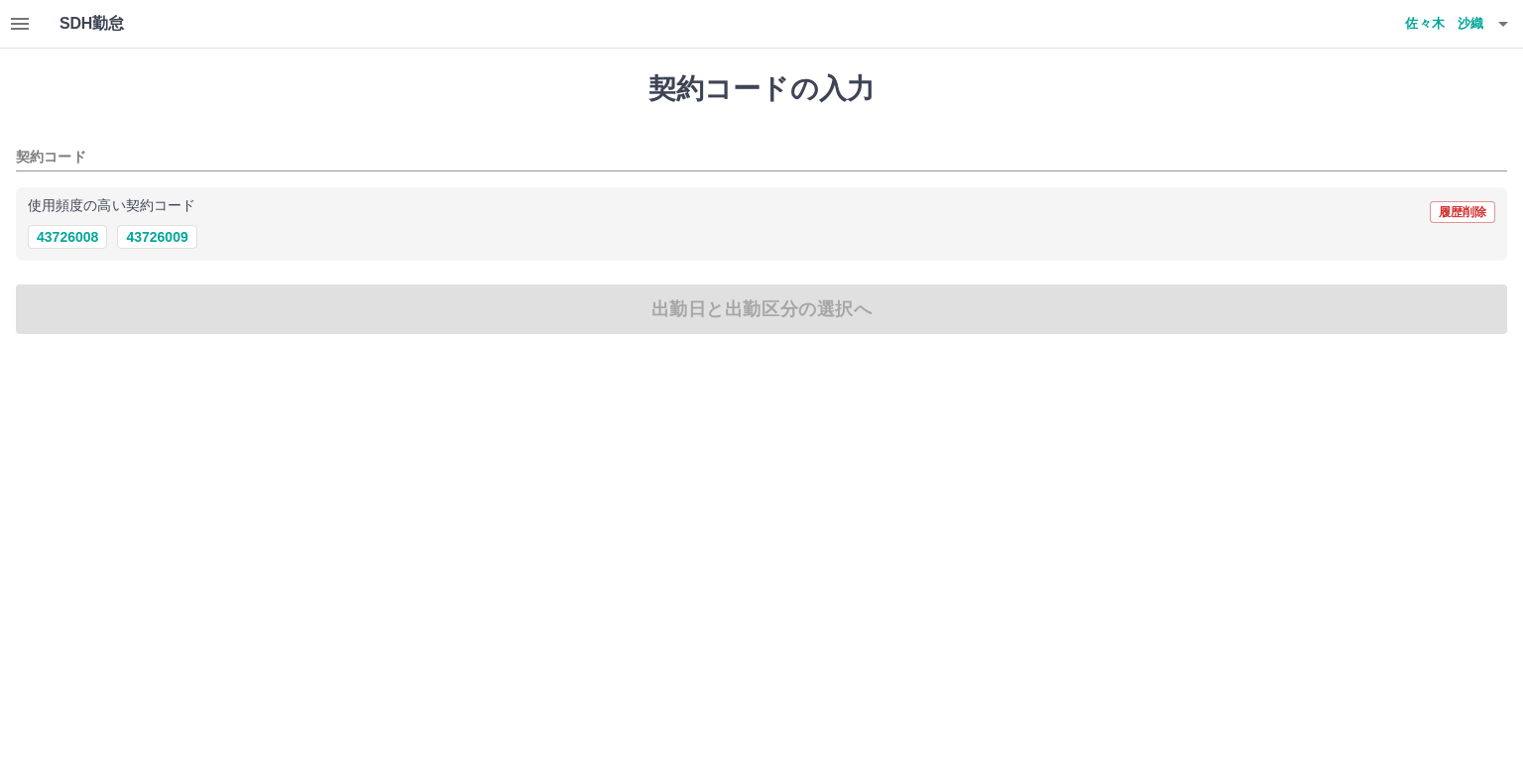click 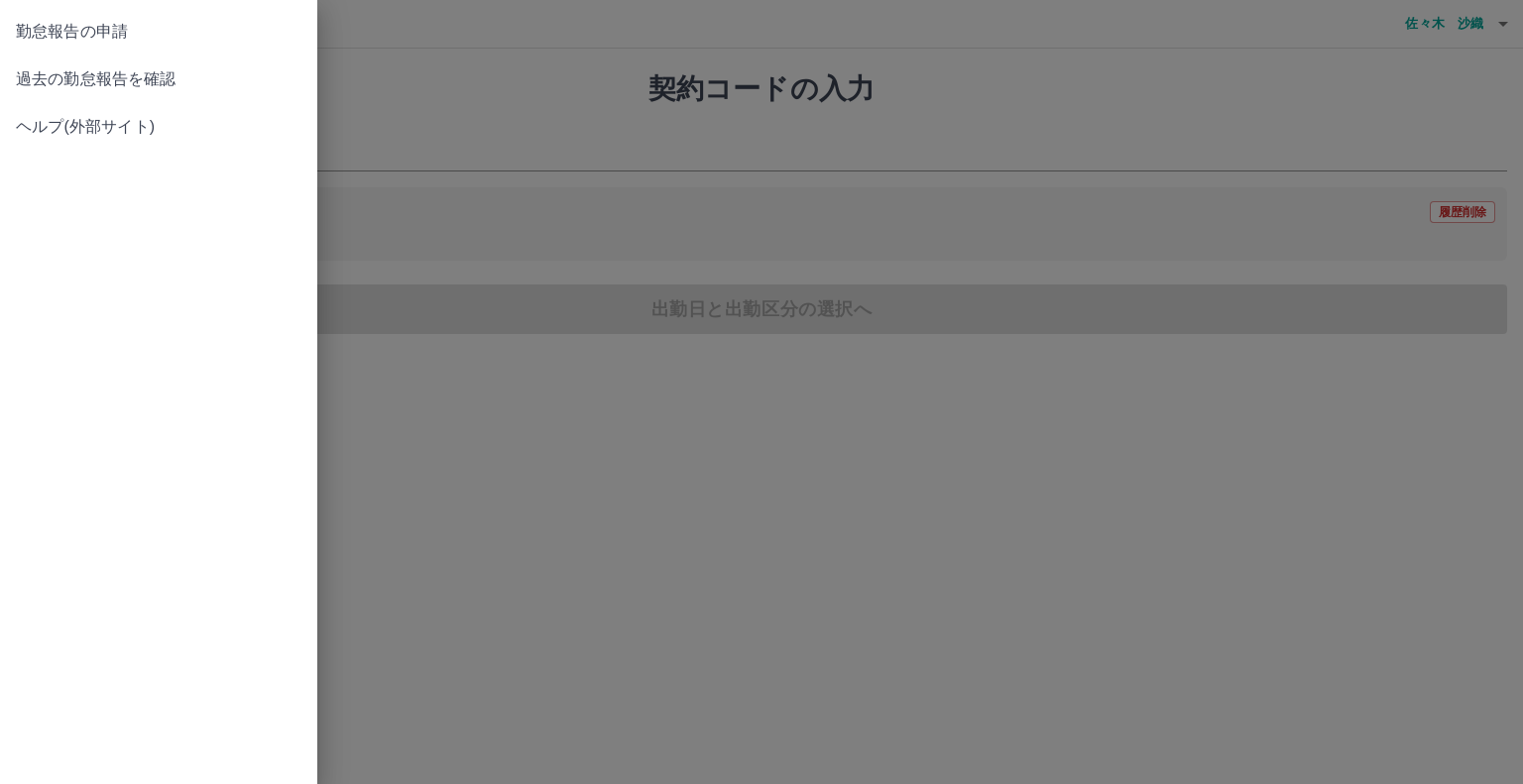 click on "勤怠報告の申請" at bounding box center [159, 32] 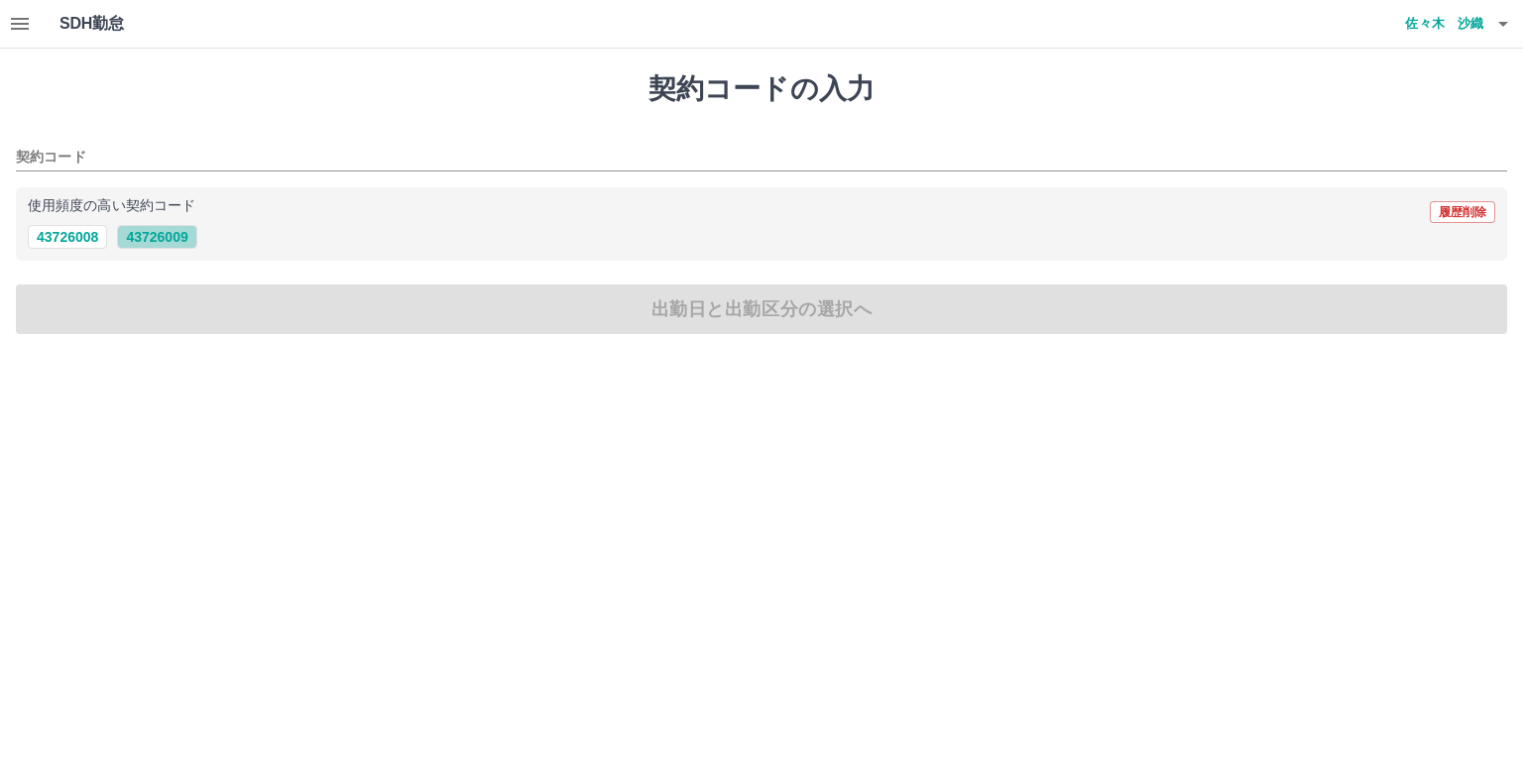 click on "43726009" at bounding box center [157, 237] 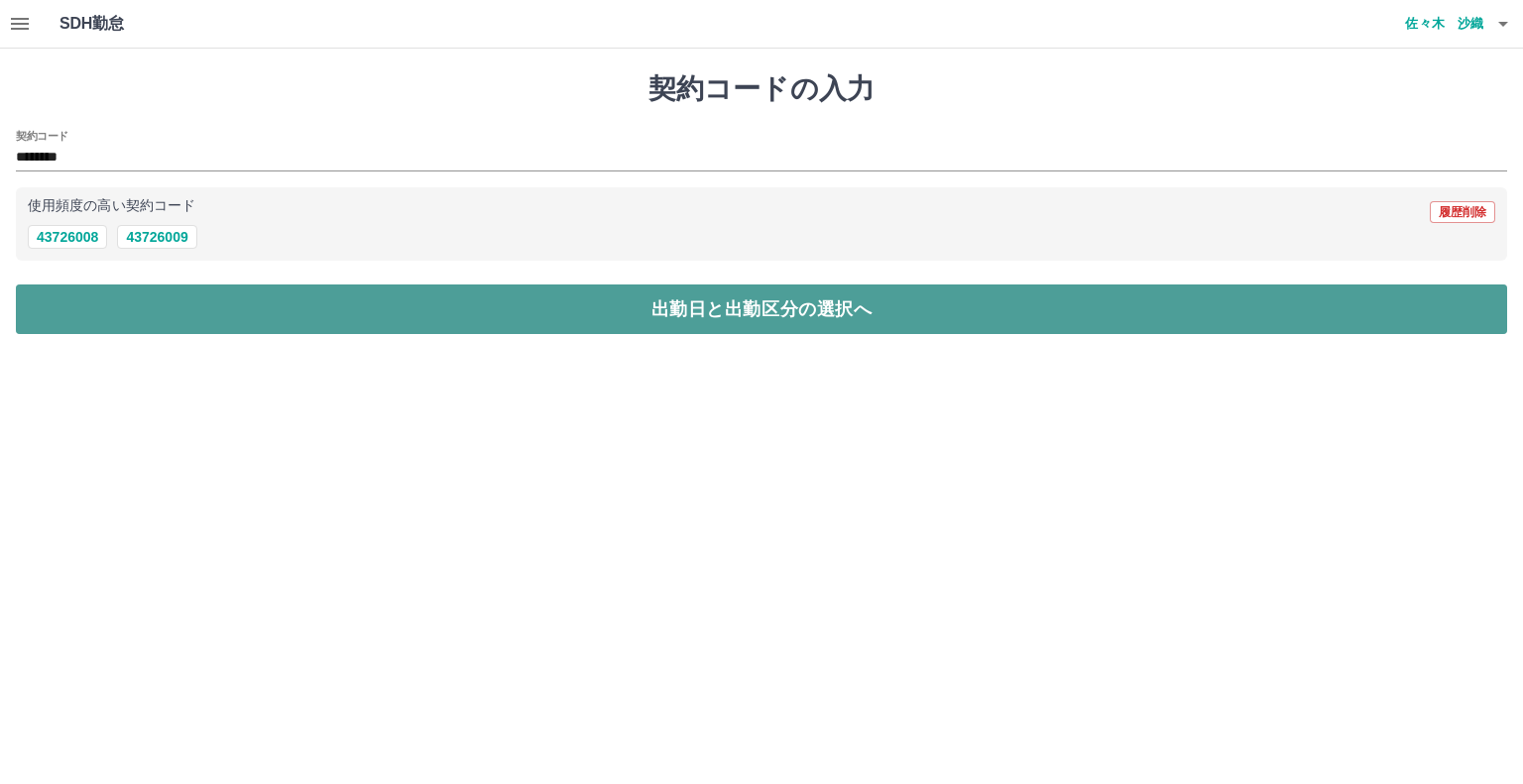 click on "出勤日と出勤区分の選択へ" at bounding box center (762, 309) 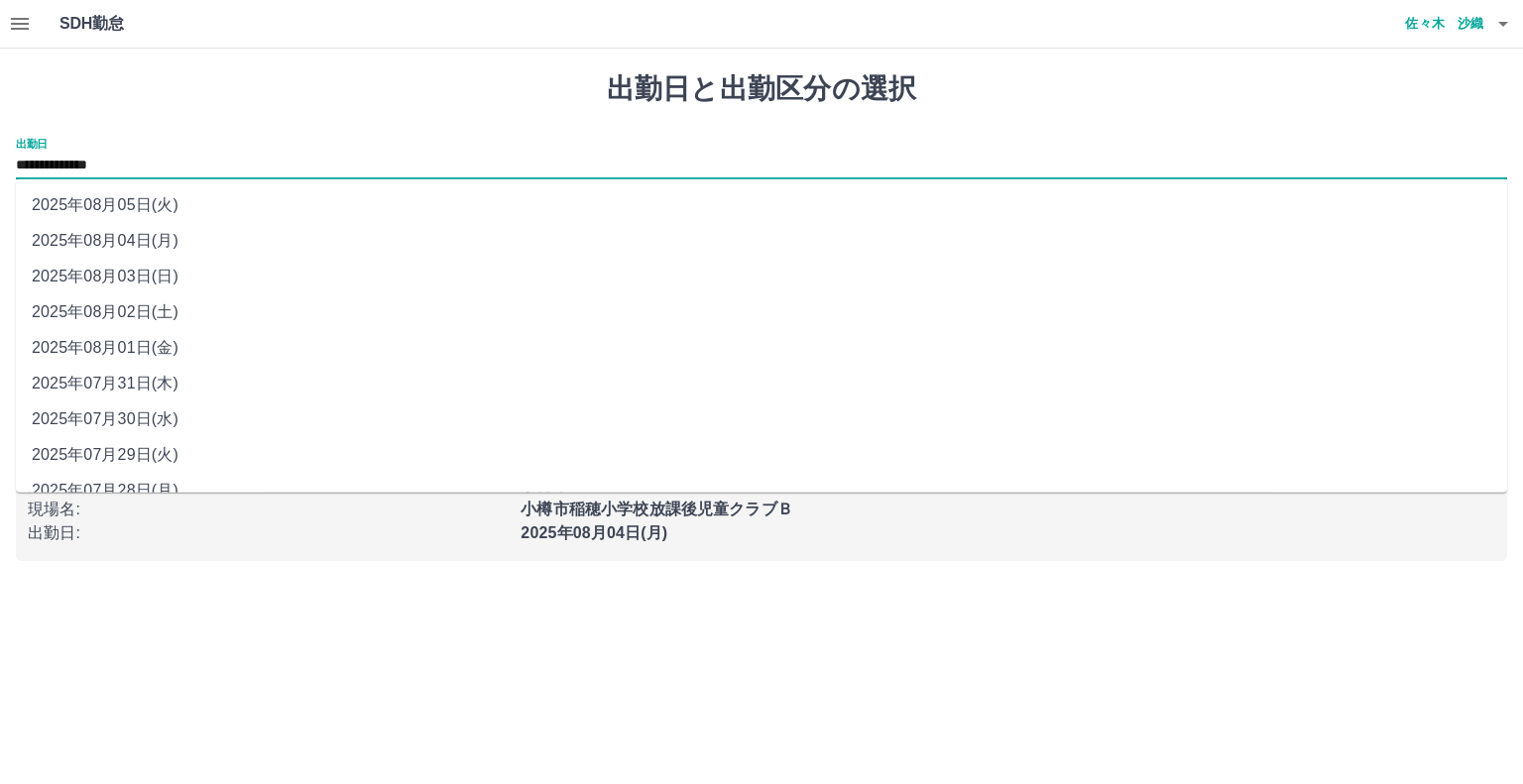 click on "**********" at bounding box center (762, 166) 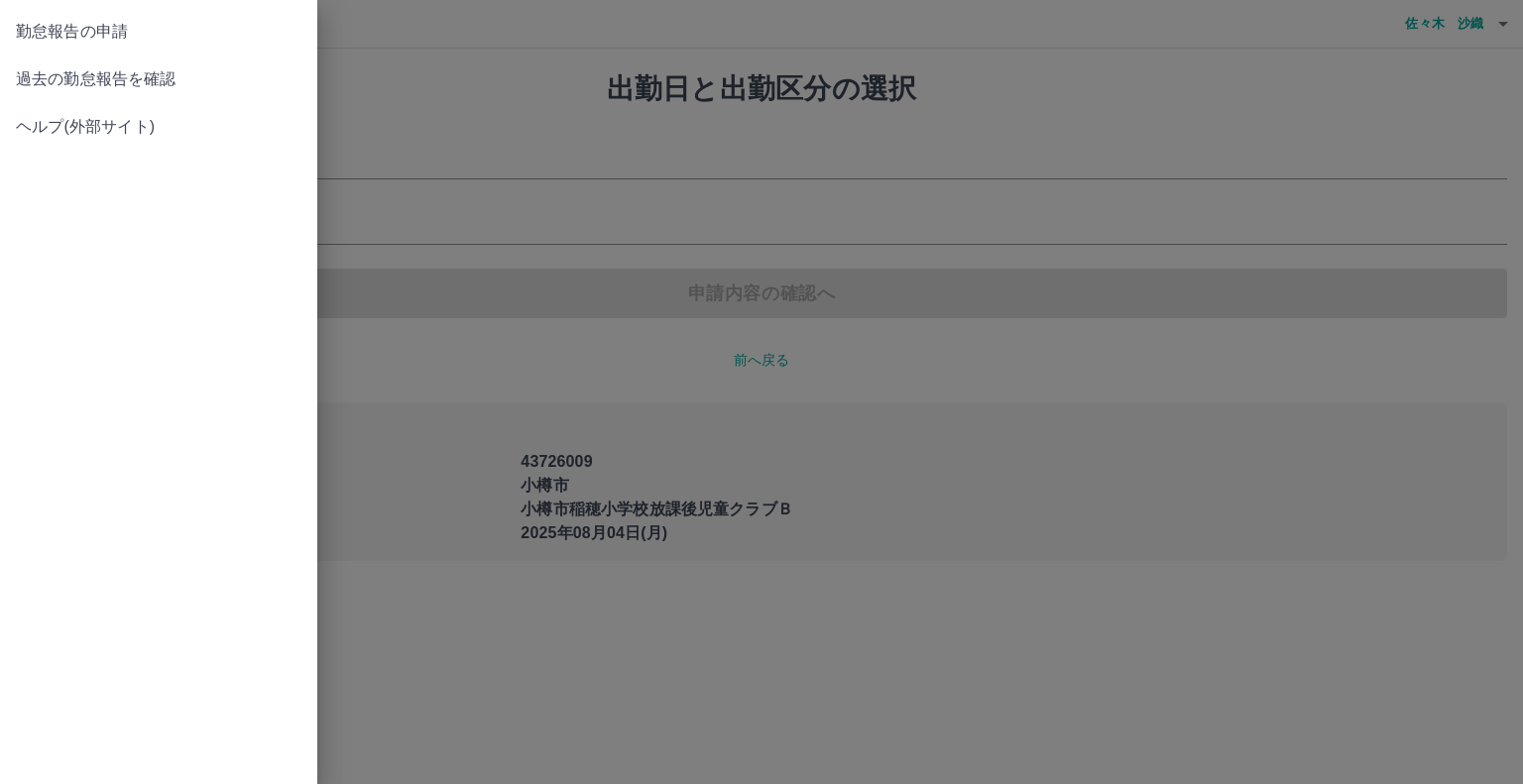 click on "過去の勤怠報告を確認" at bounding box center [159, 79] 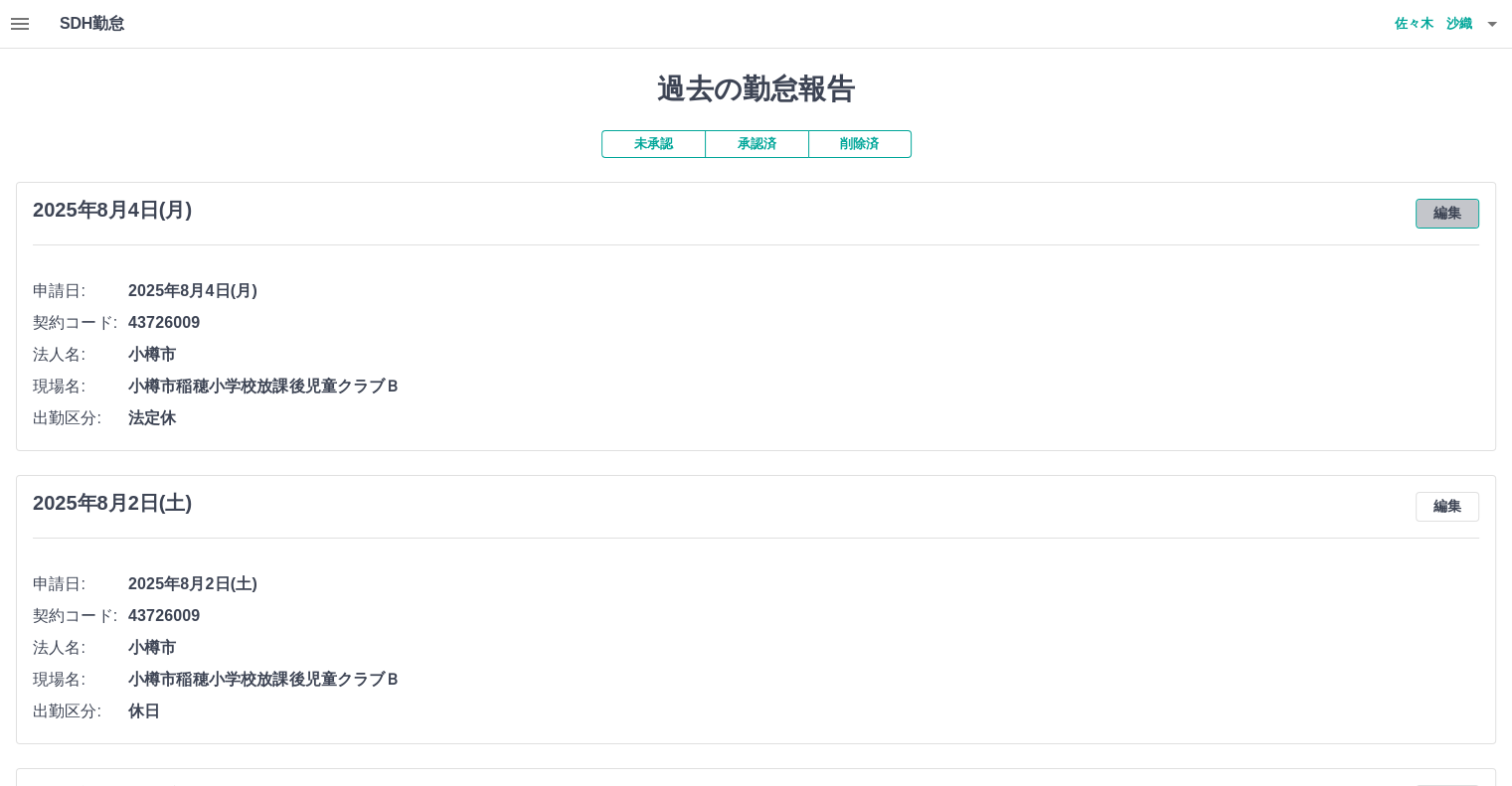 click on "編集" at bounding box center (1447, 214) 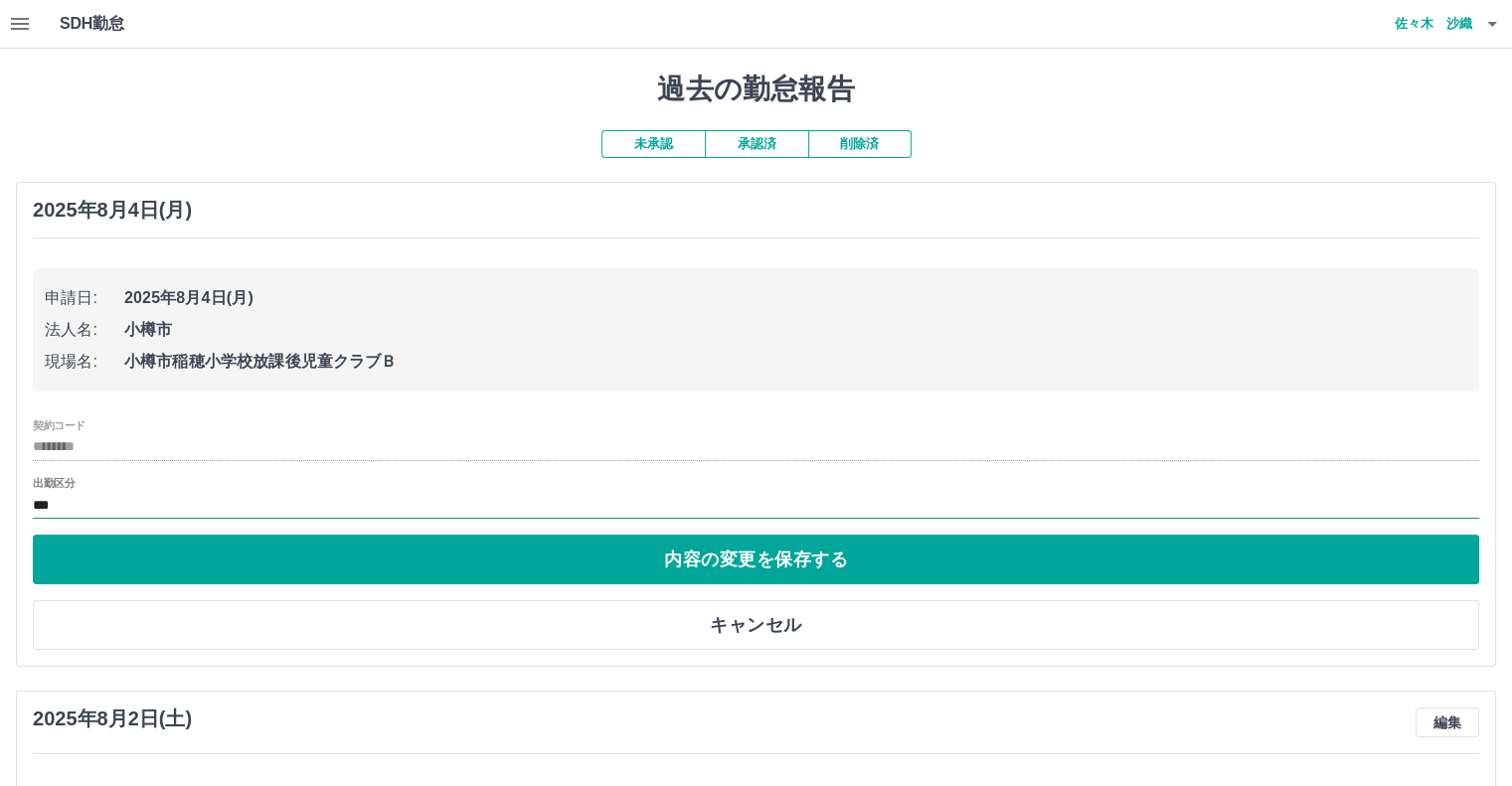 click on "***" at bounding box center [756, 505] 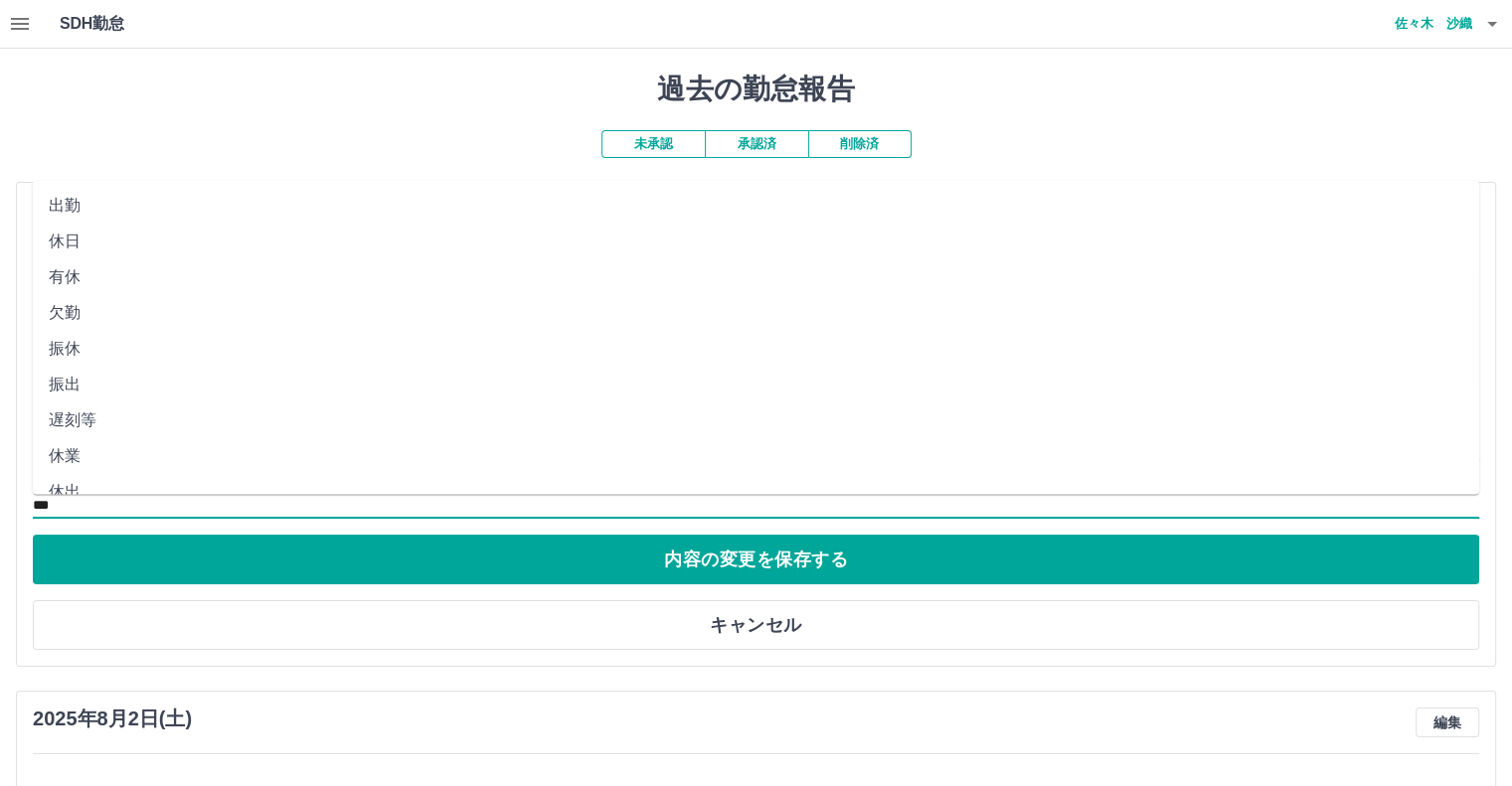 click on "出勤" at bounding box center [756, 206] 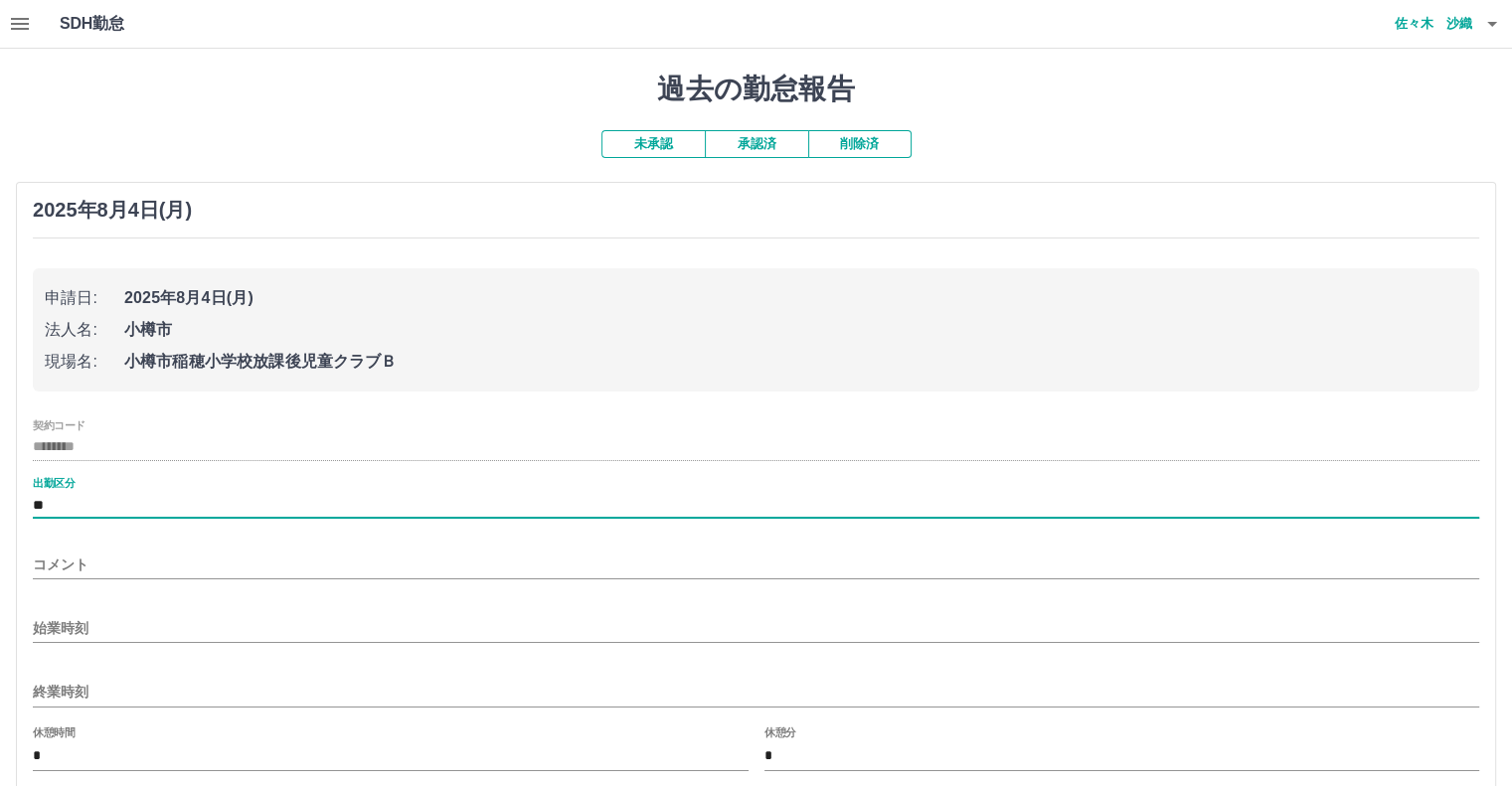 click on "始業時刻" at bounding box center (756, 628) 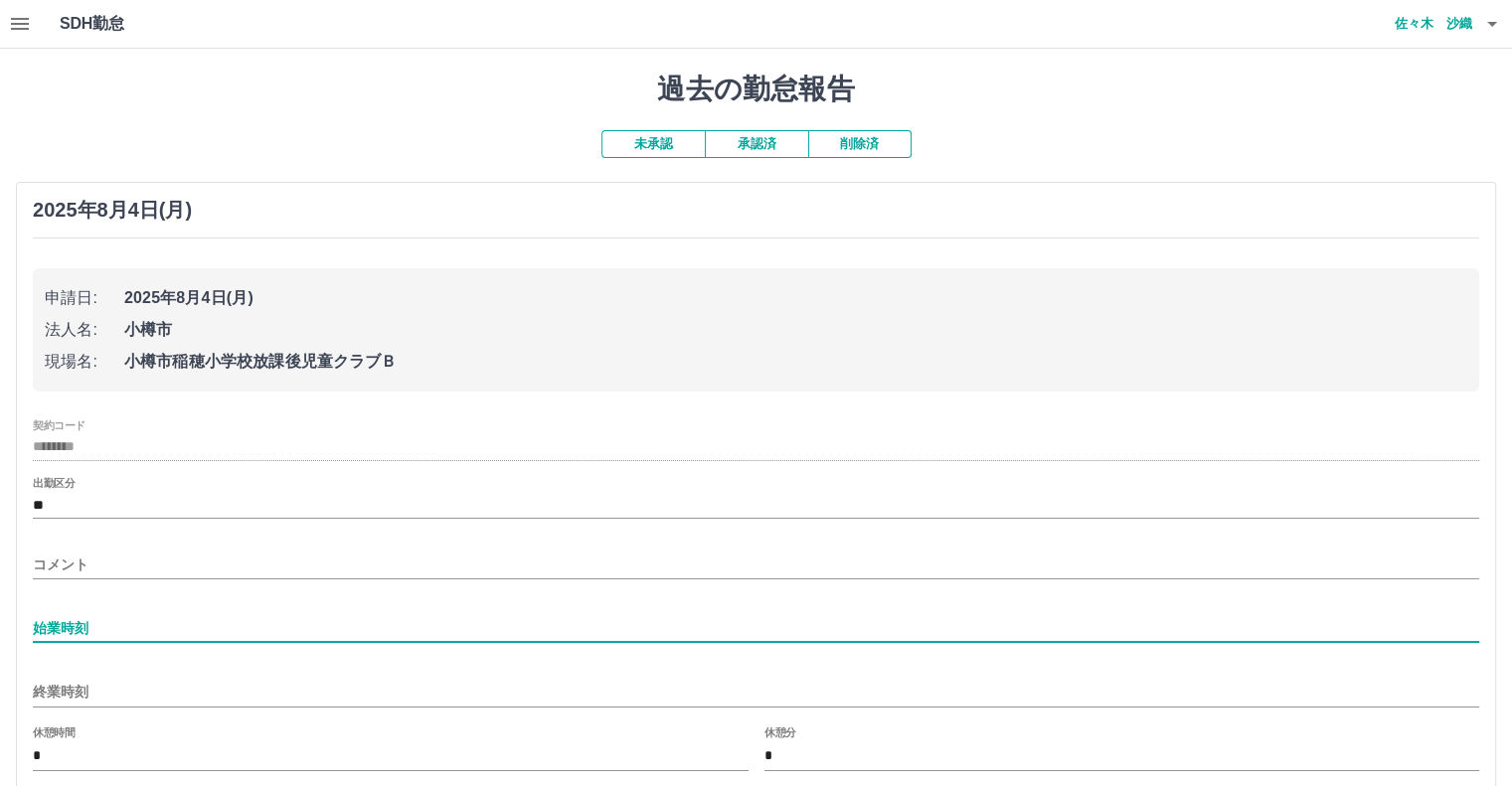 type on "****" 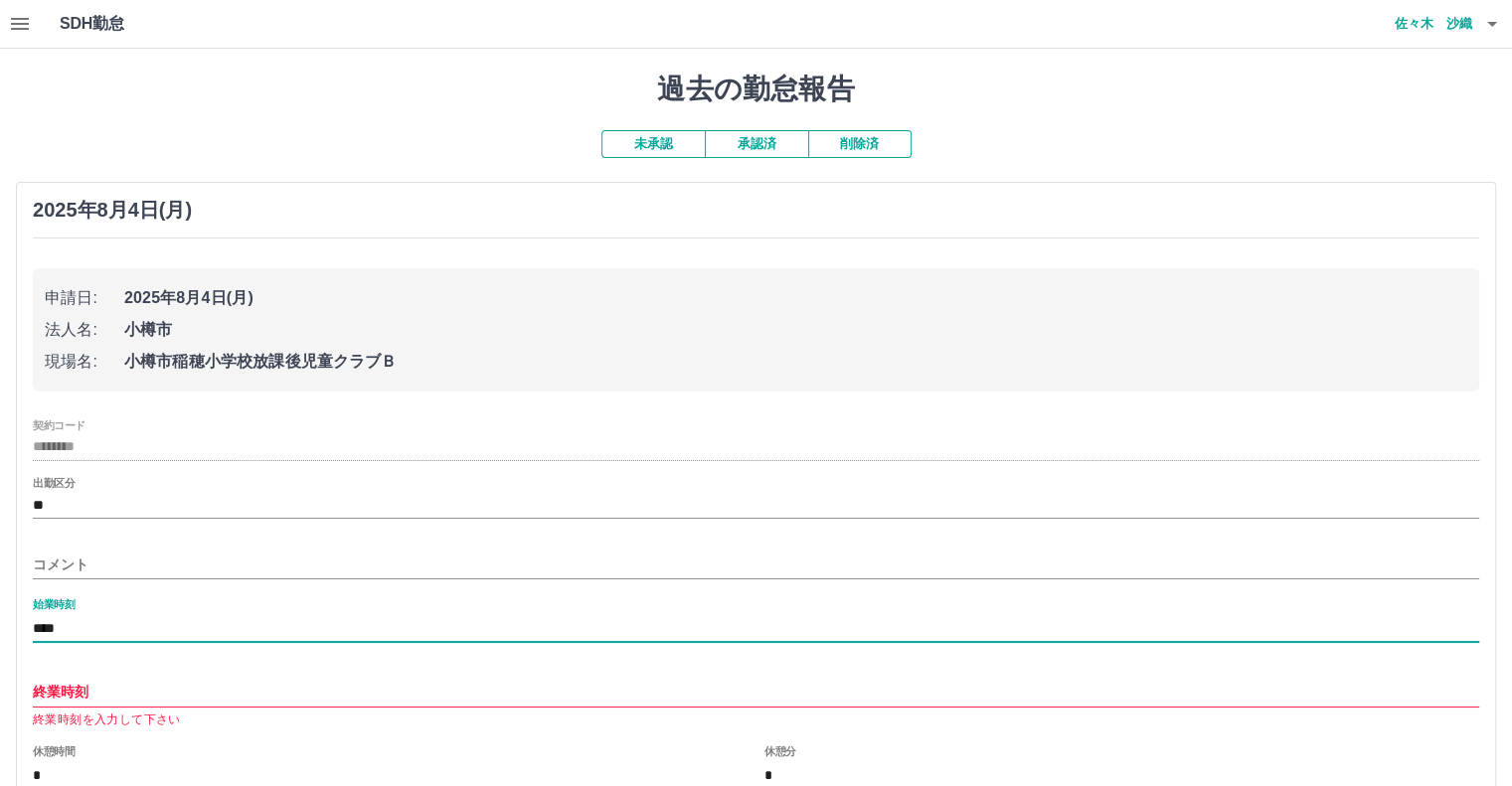 scroll, scrollTop: 99, scrollLeft: 0, axis: vertical 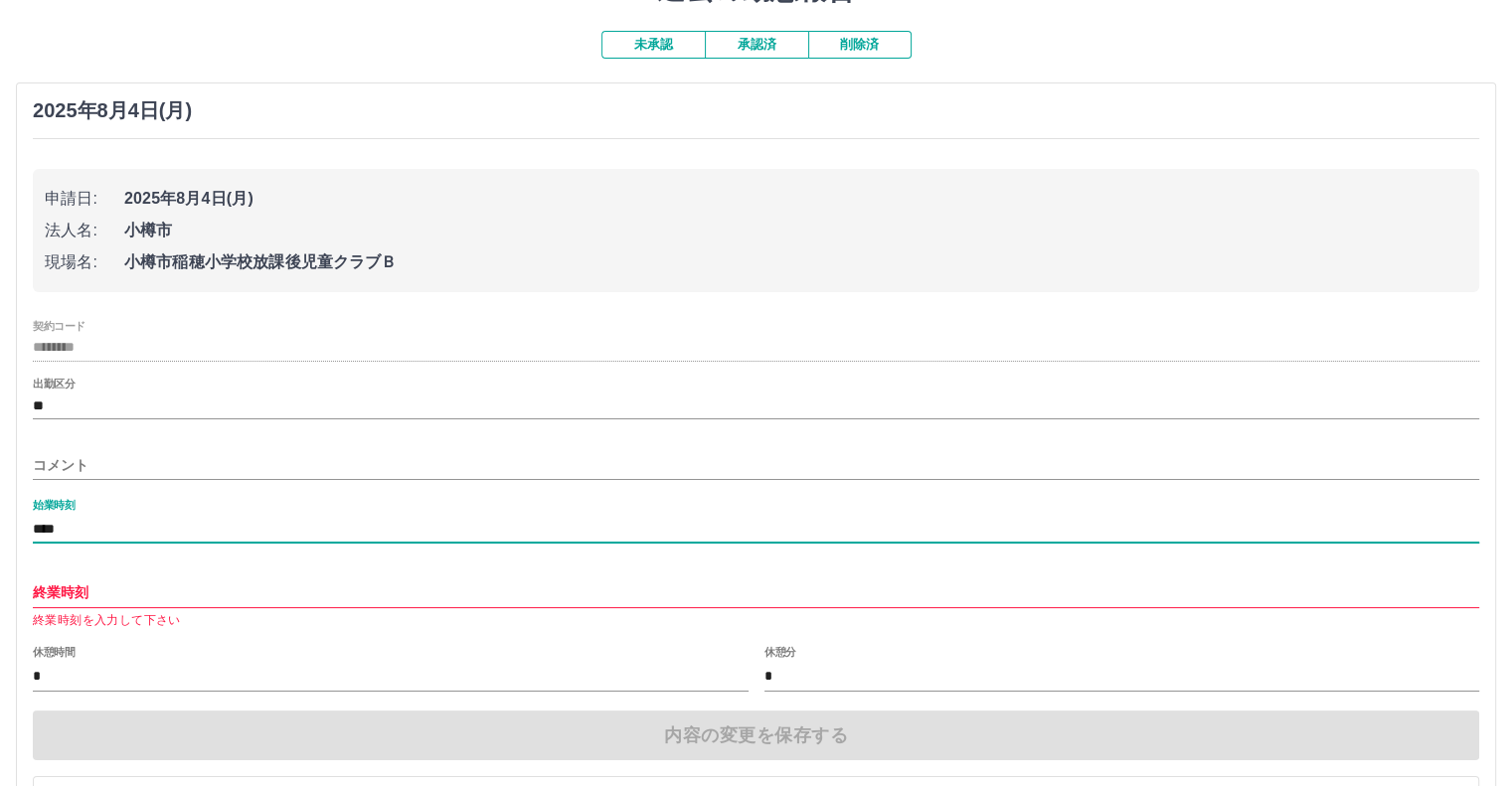 click on "終業時刻" at bounding box center [756, 592] 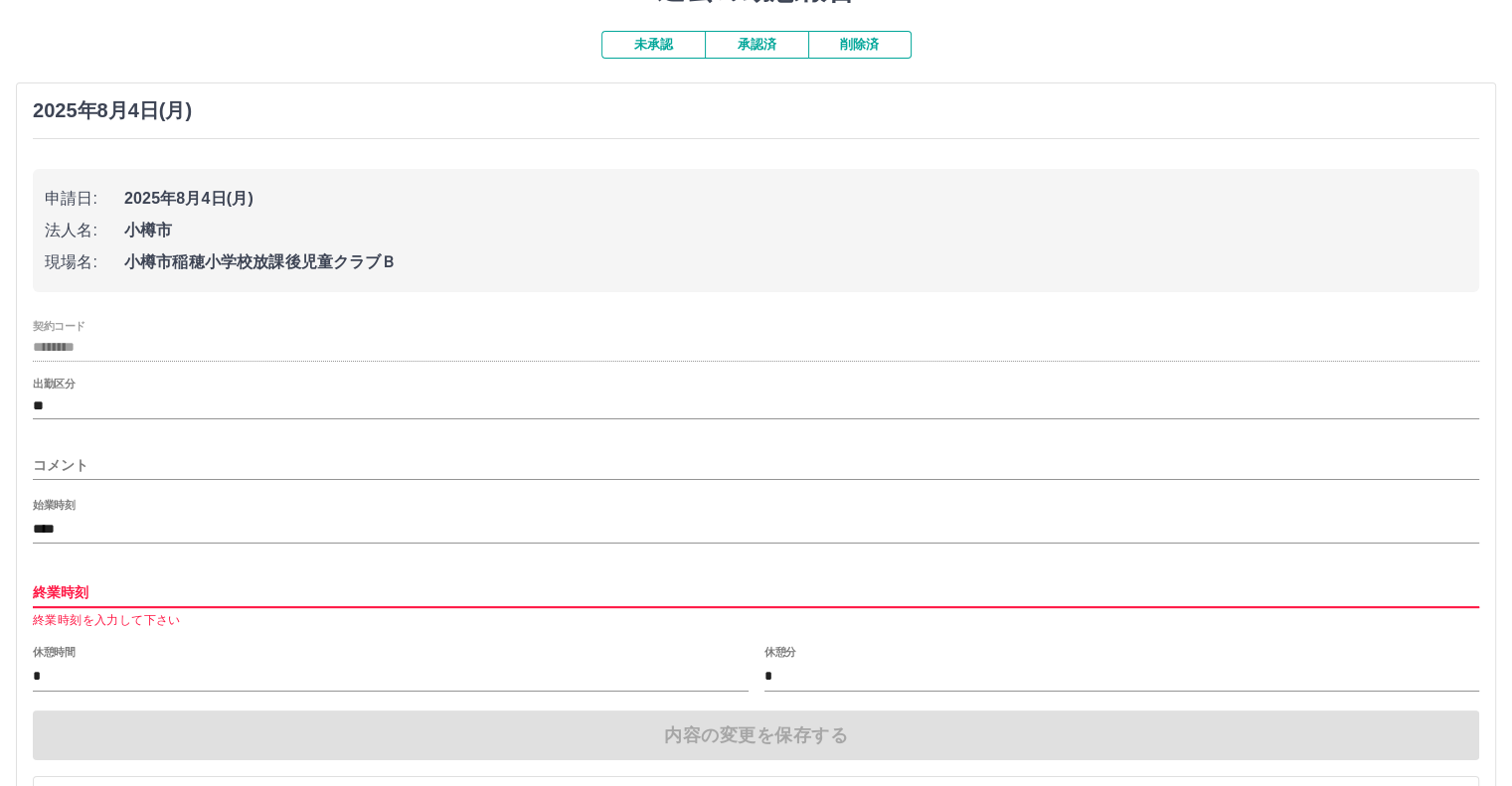 click on "終業時刻" at bounding box center [756, 592] 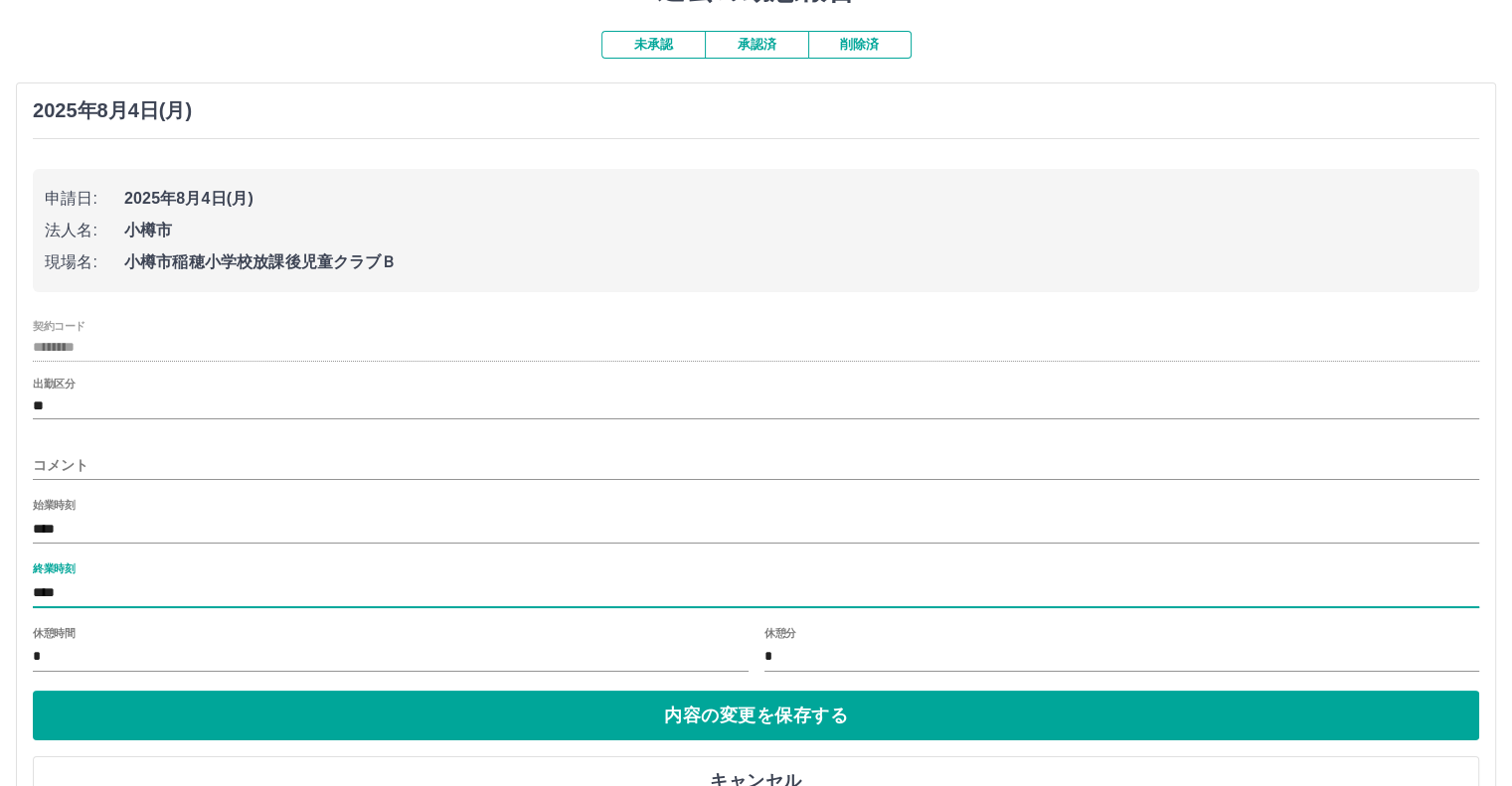 type on "****" 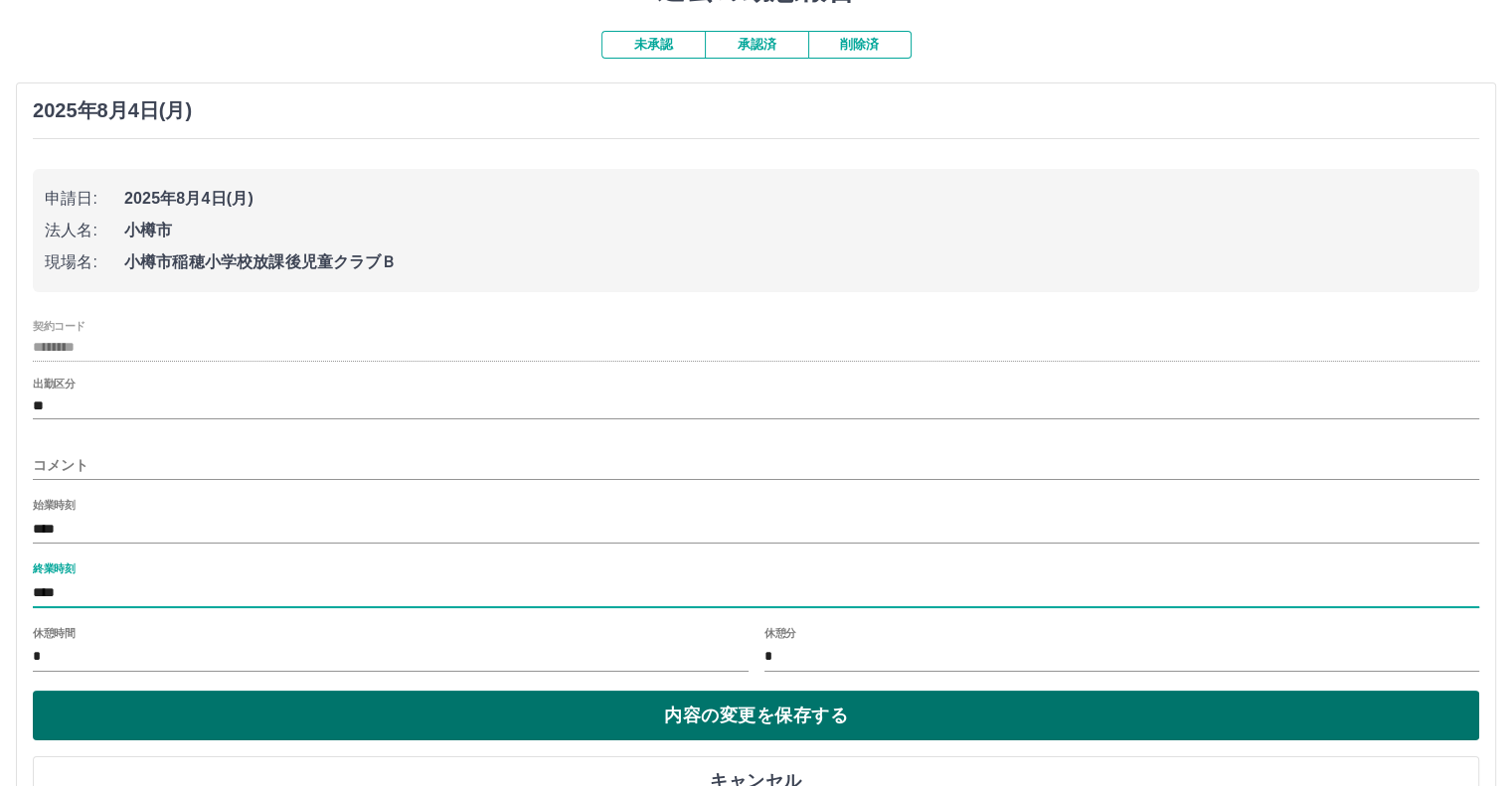 click on "内容の変更を保存する" at bounding box center (756, 715) 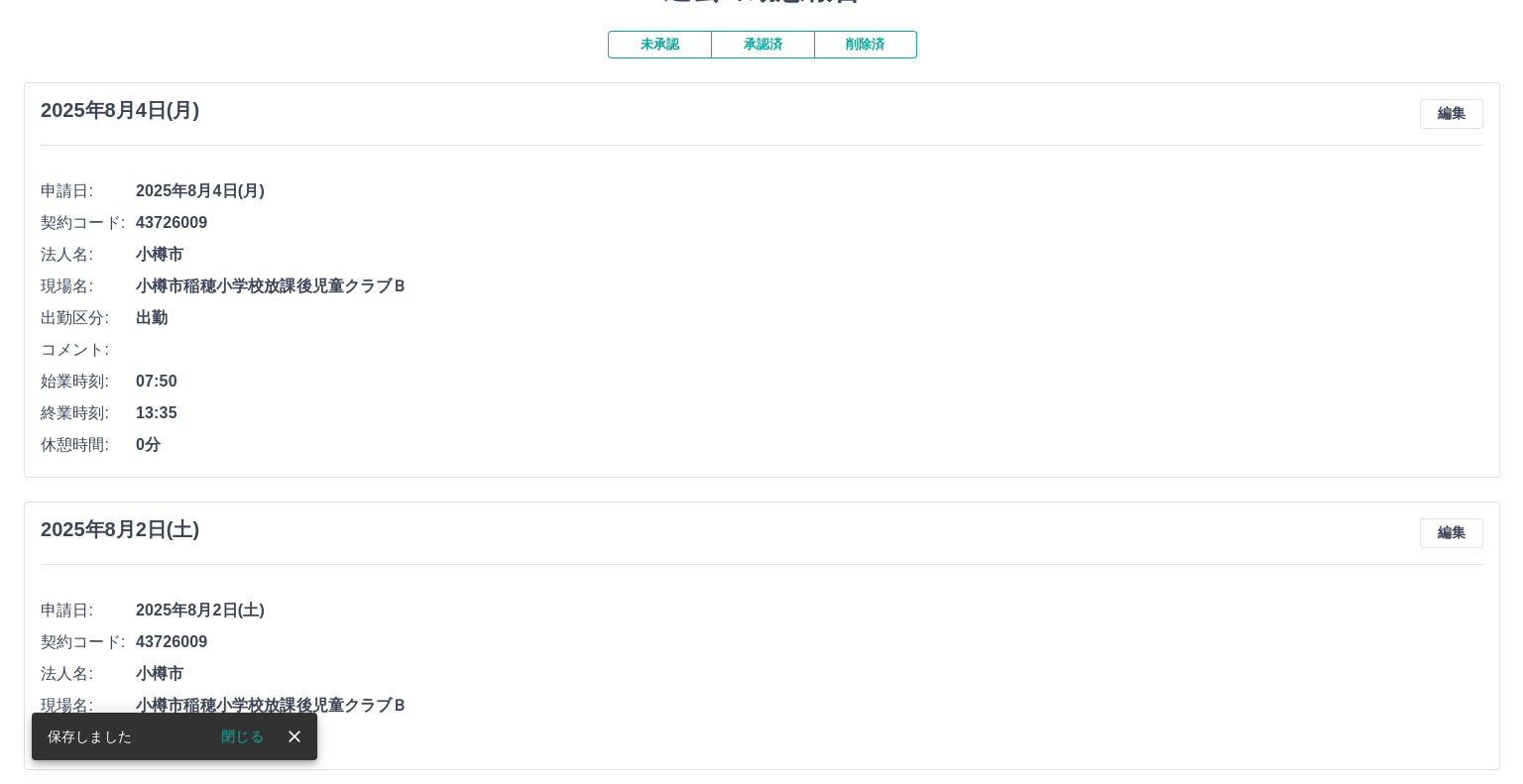 scroll, scrollTop: 0, scrollLeft: 0, axis: both 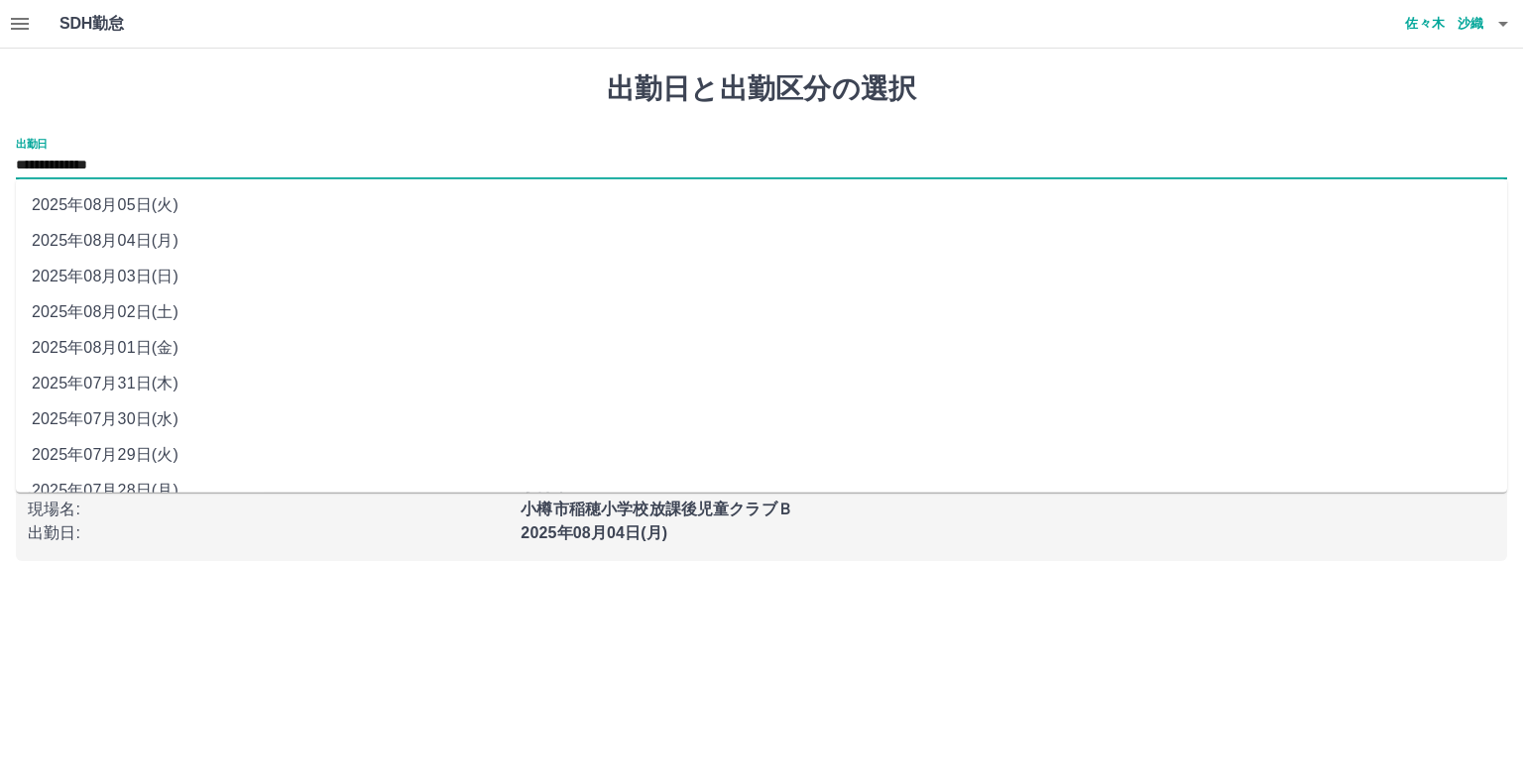 click on "**********" at bounding box center [762, 166] 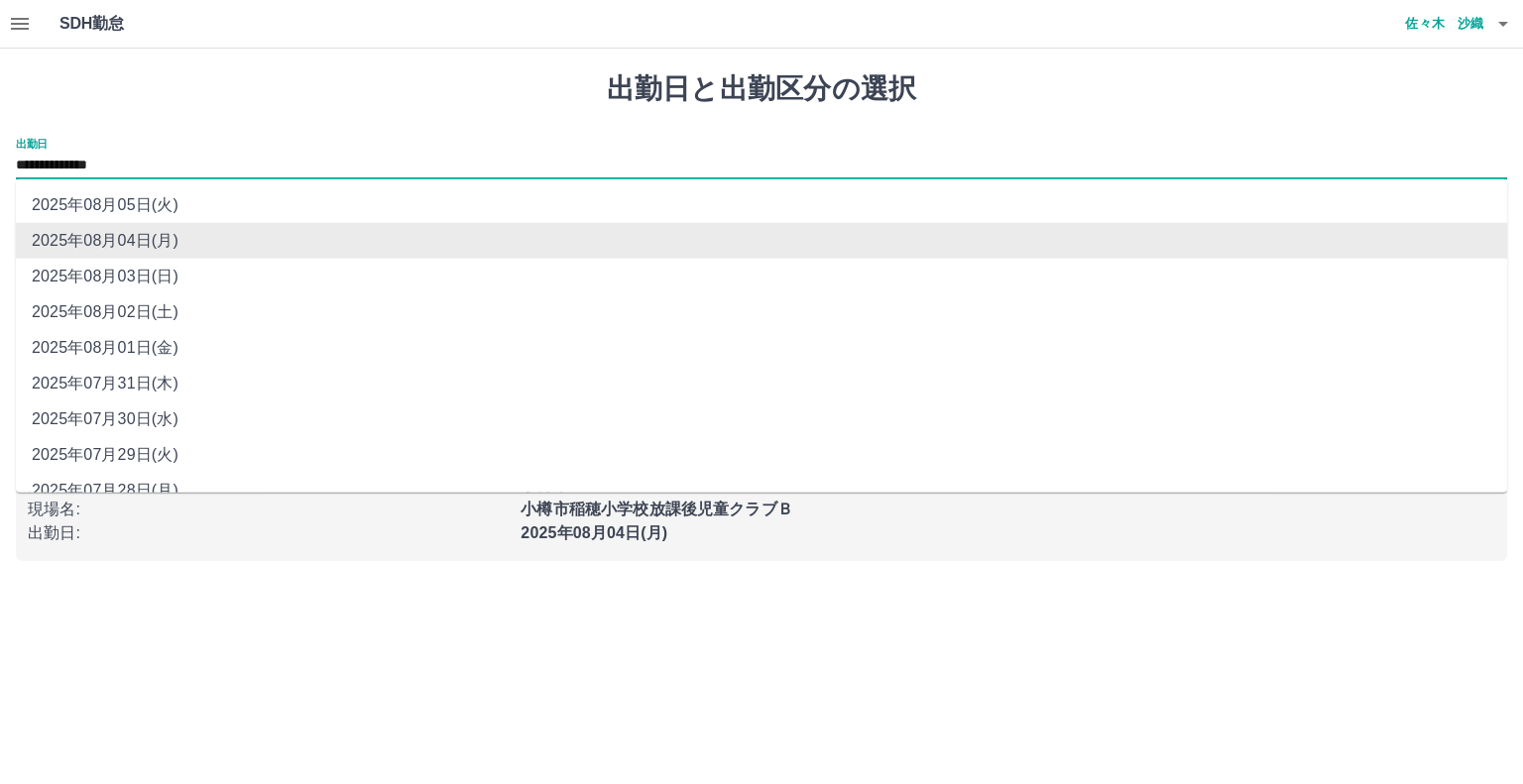 click on "**********" at bounding box center [762, 166] 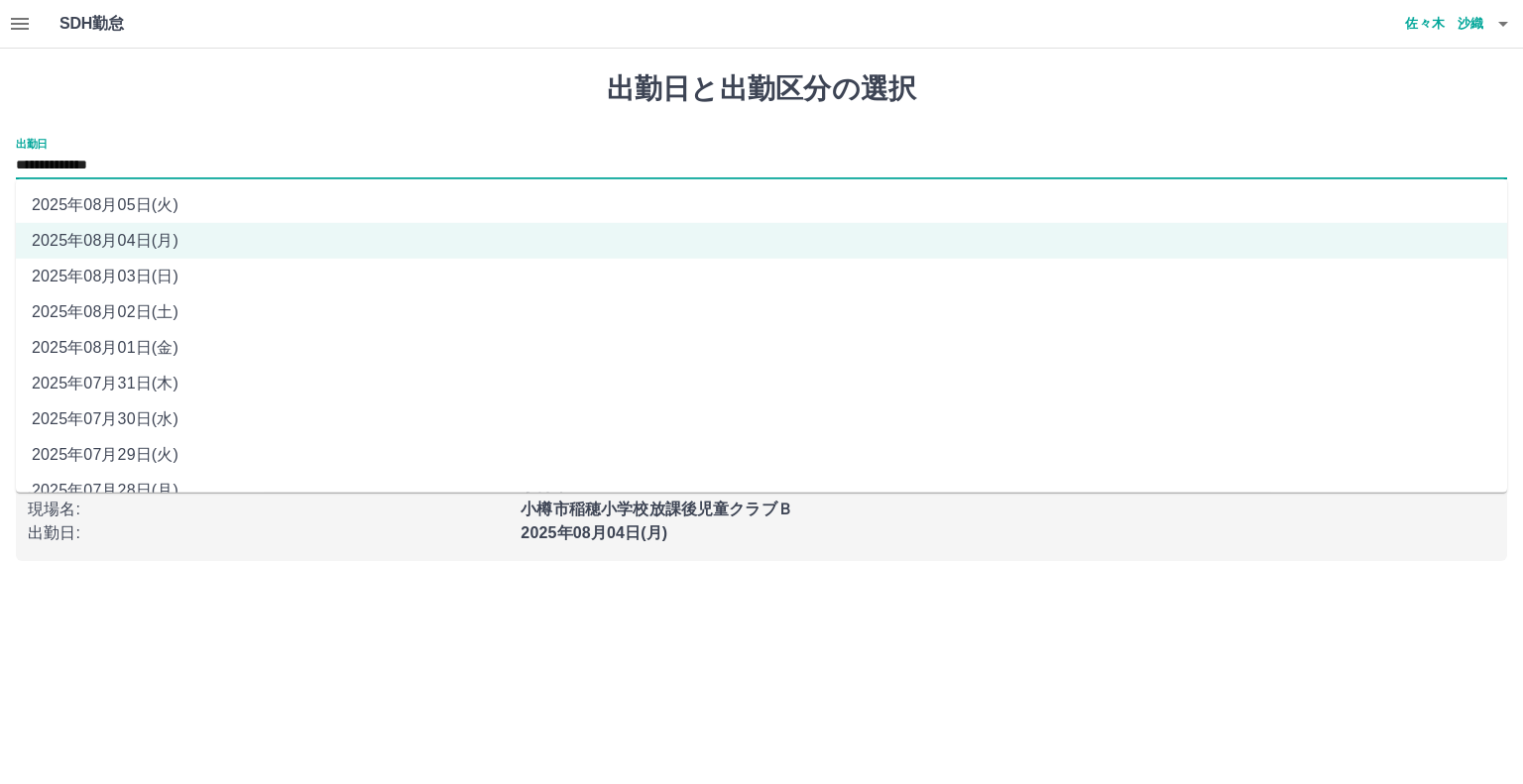 click on "2025年08月03日(日)" at bounding box center (762, 277) 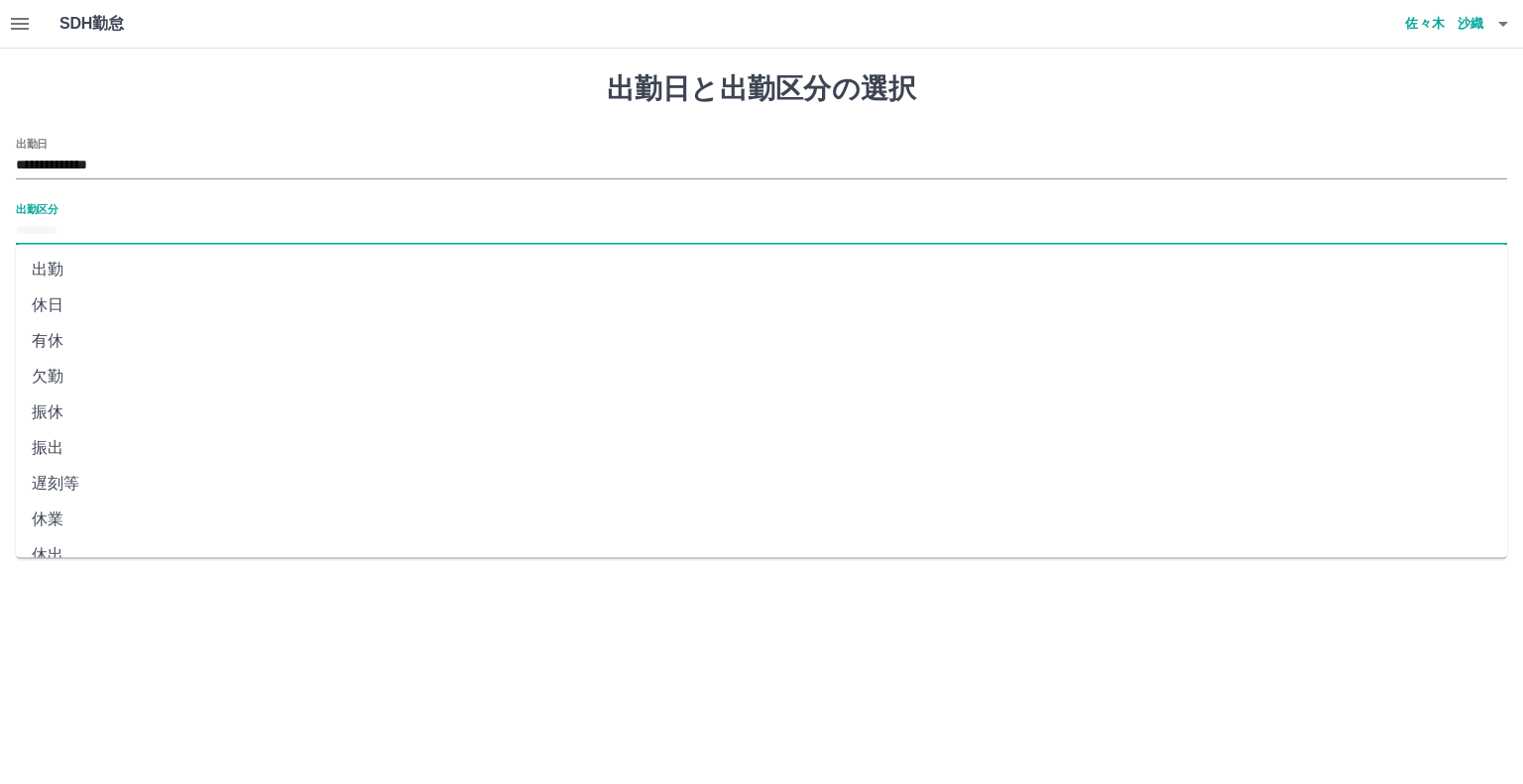 click on "出勤区分" at bounding box center (762, 231) 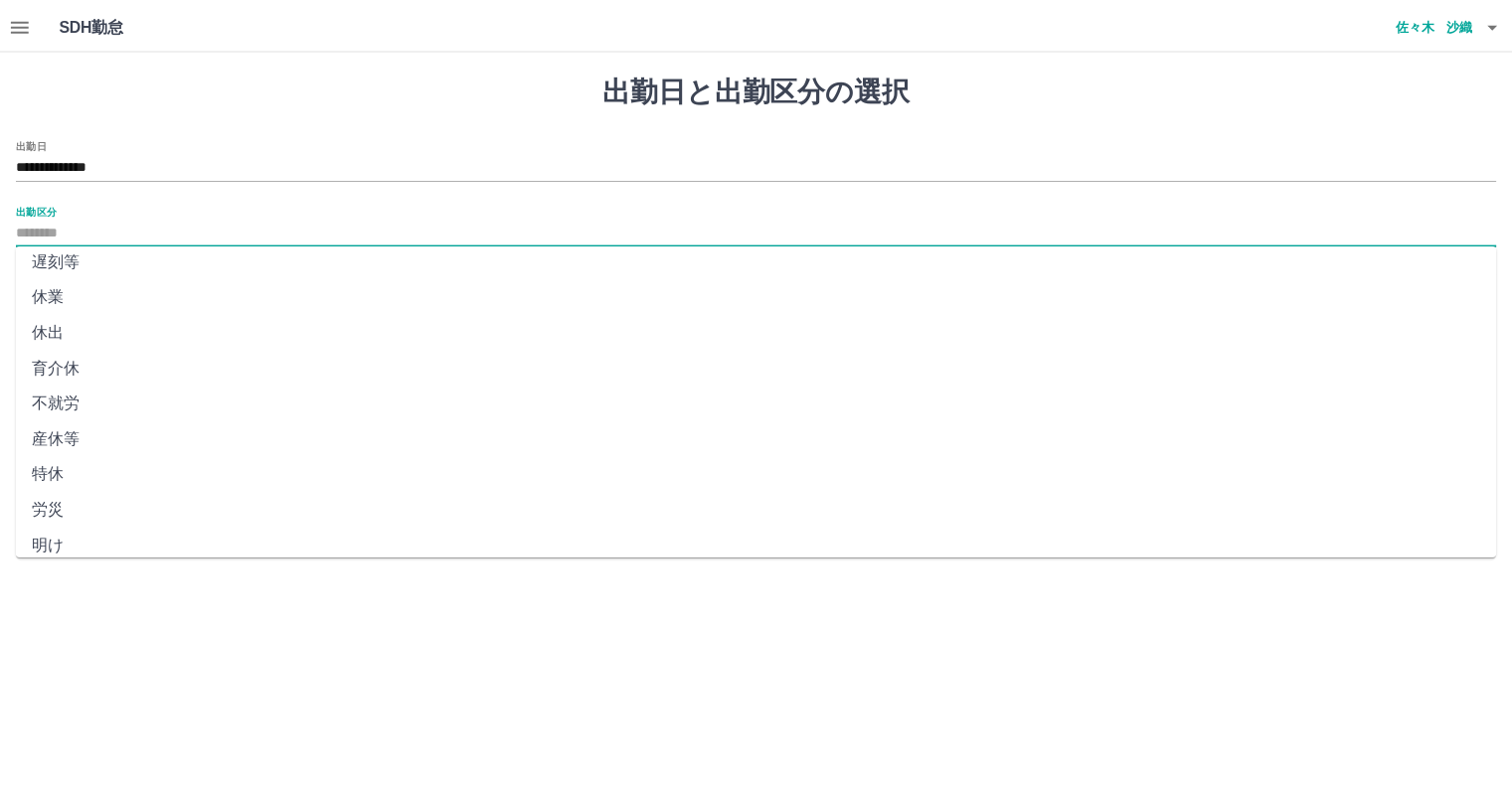 scroll, scrollTop: 298, scrollLeft: 0, axis: vertical 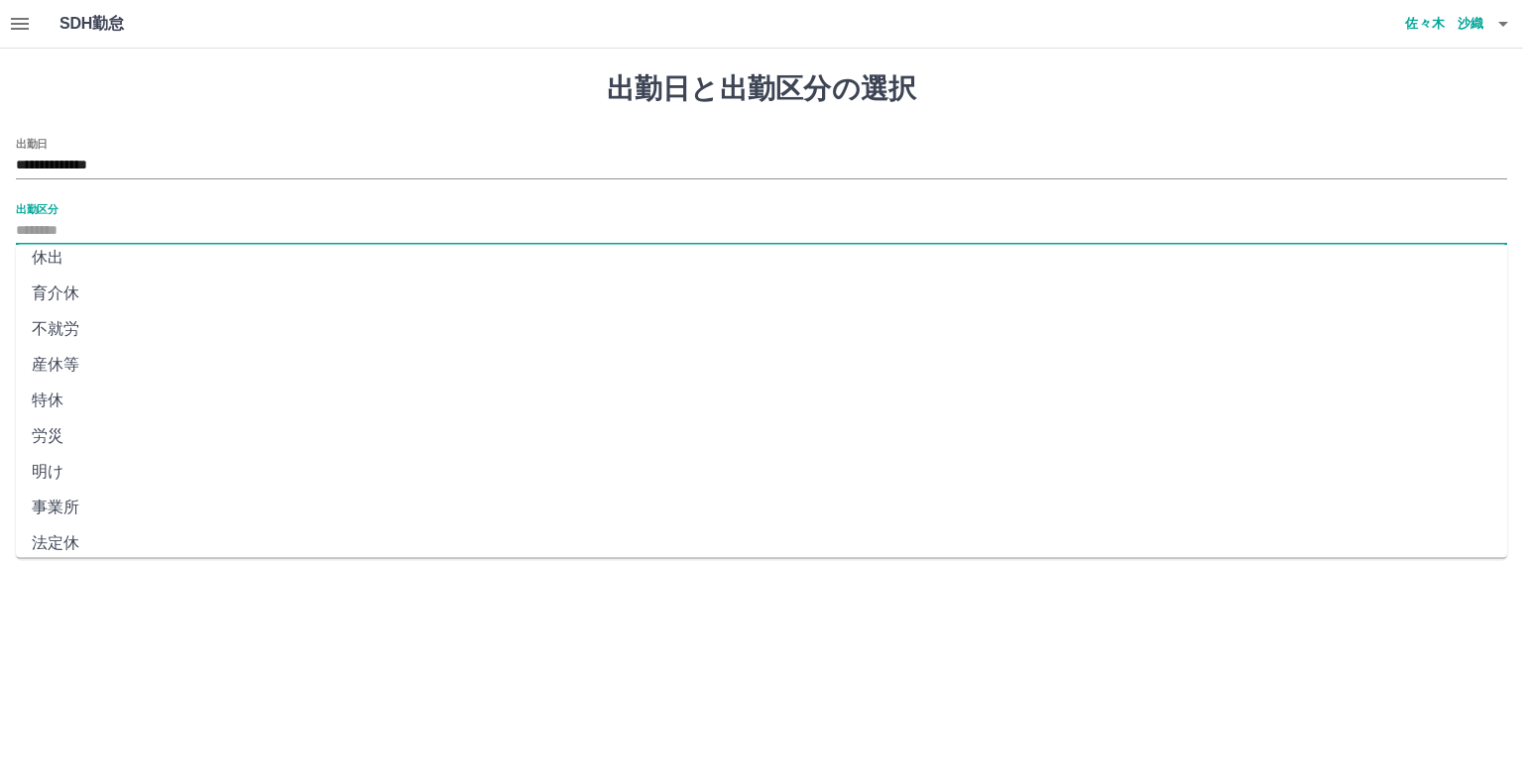 click on "法定休" at bounding box center (762, 543) 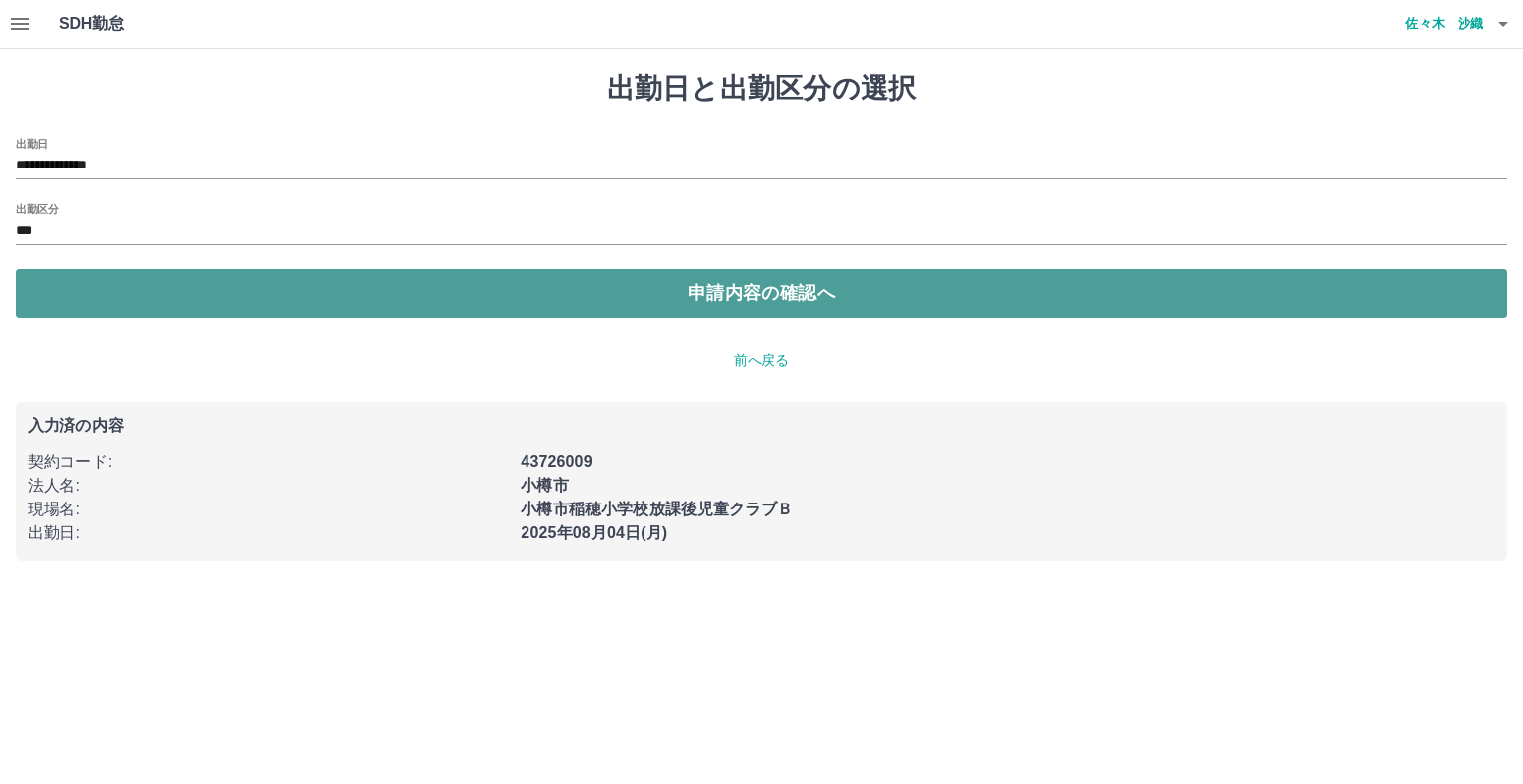 click on "申請内容の確認へ" at bounding box center (762, 293) 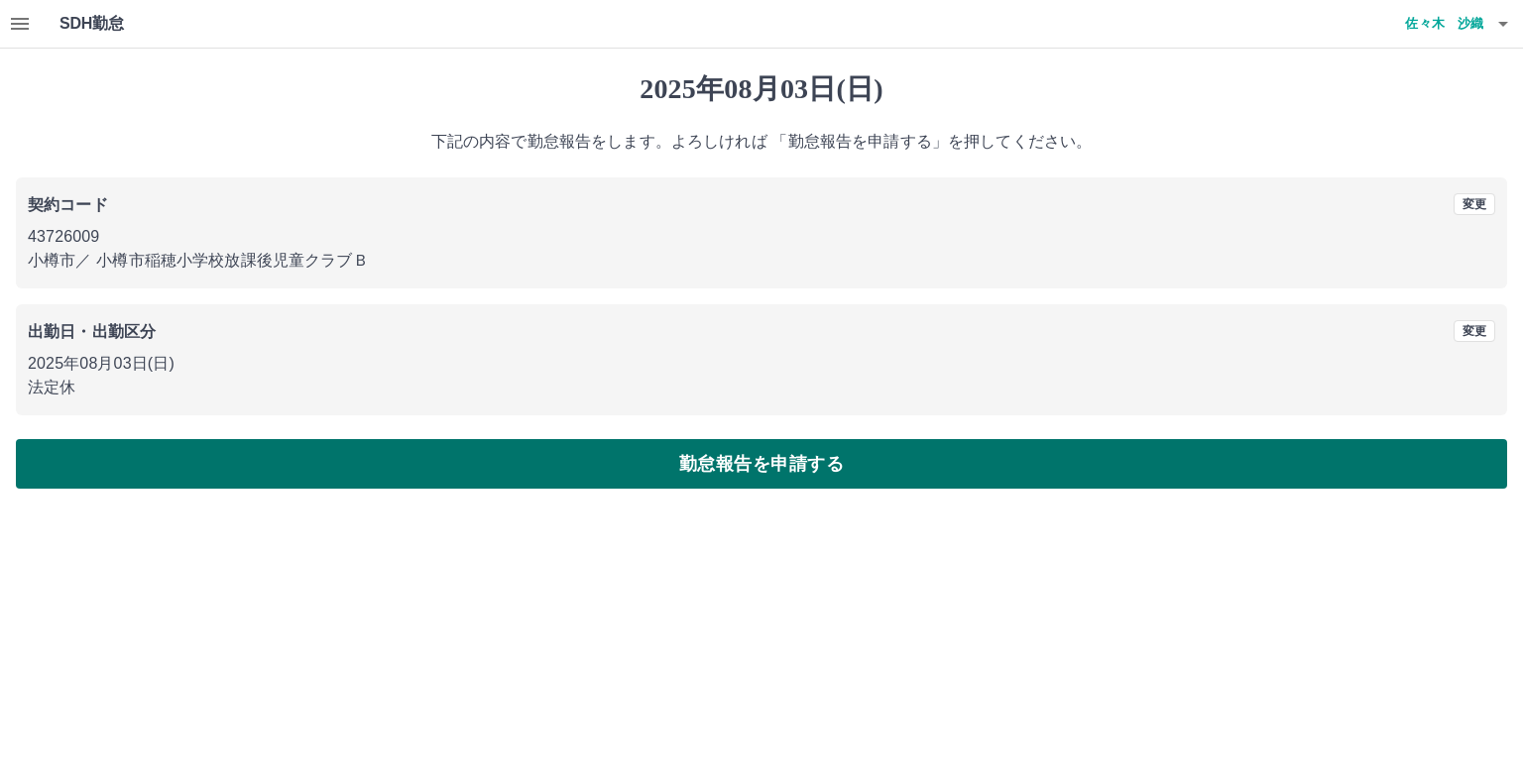 click on "勤怠報告を申請する" at bounding box center [762, 464] 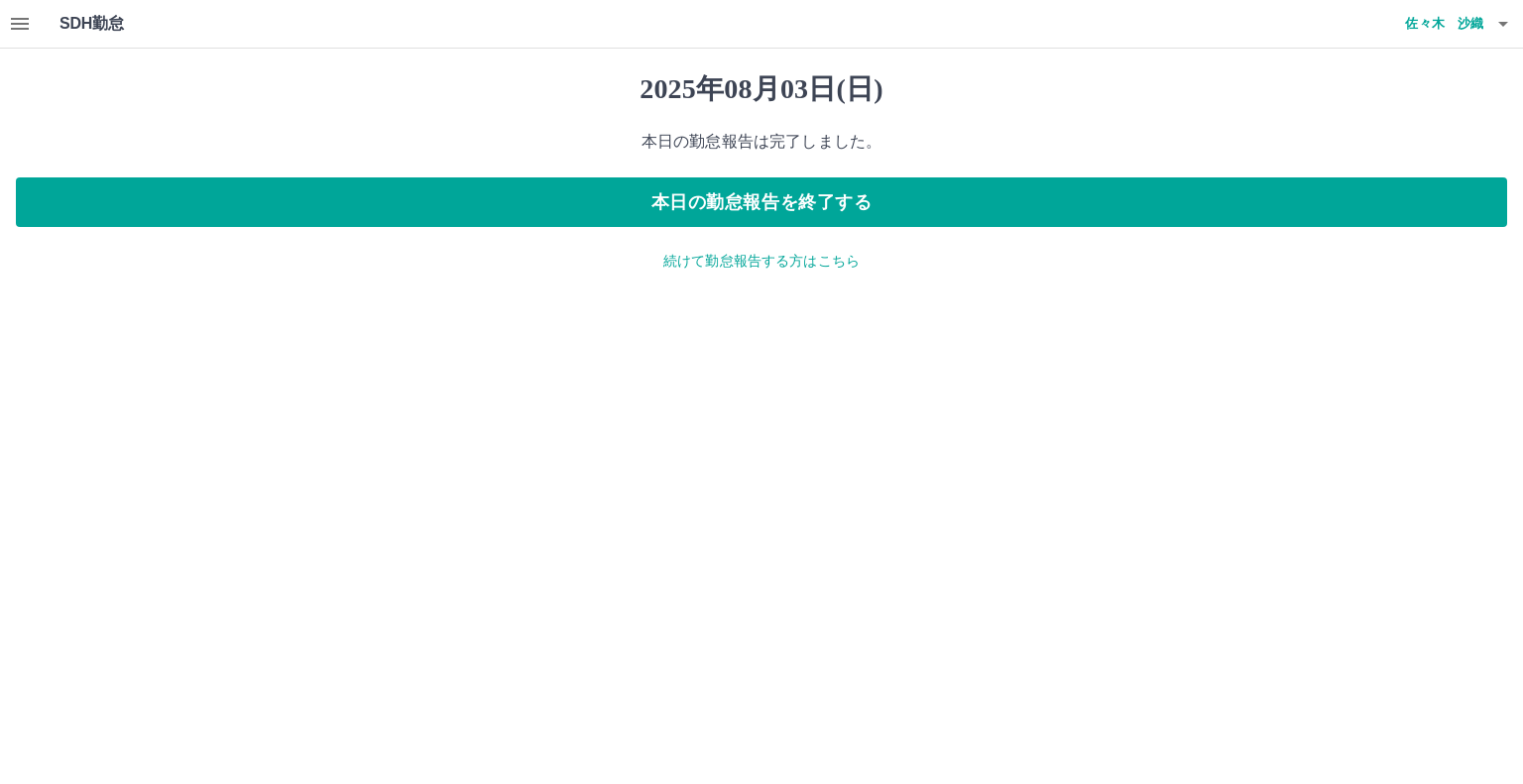 click 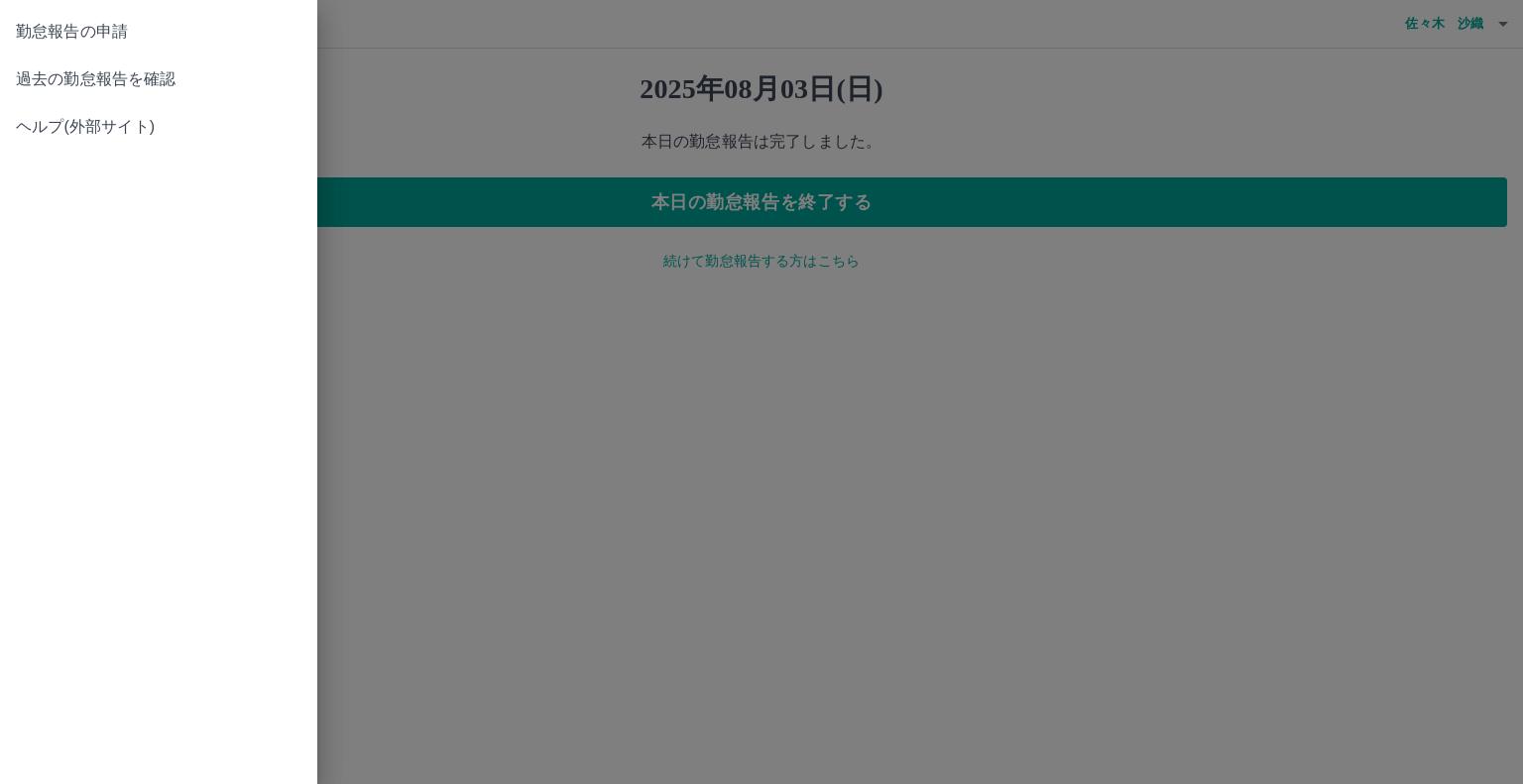 click on "過去の勤怠報告を確認" at bounding box center [159, 79] 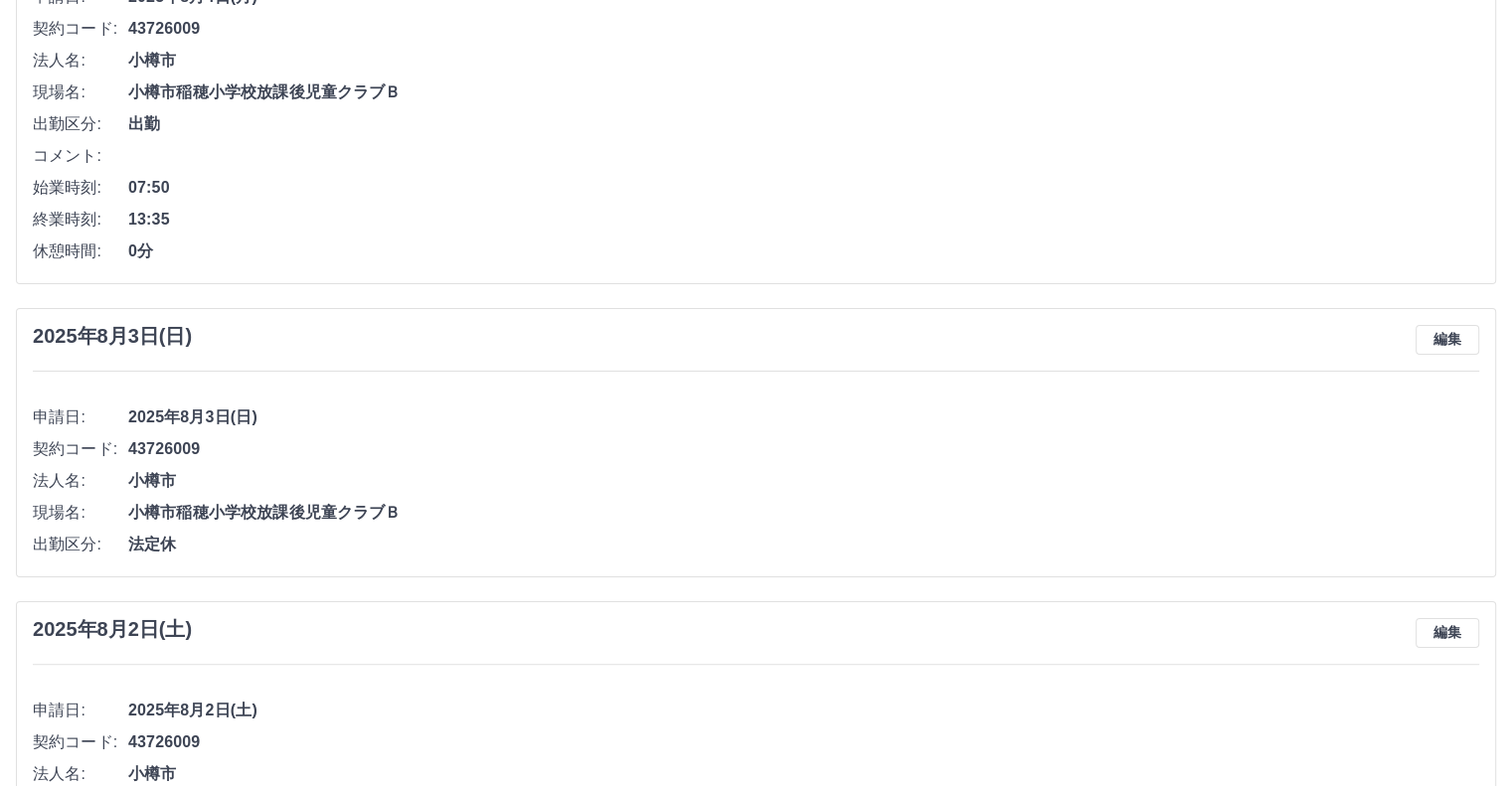 scroll, scrollTop: 199, scrollLeft: 0, axis: vertical 